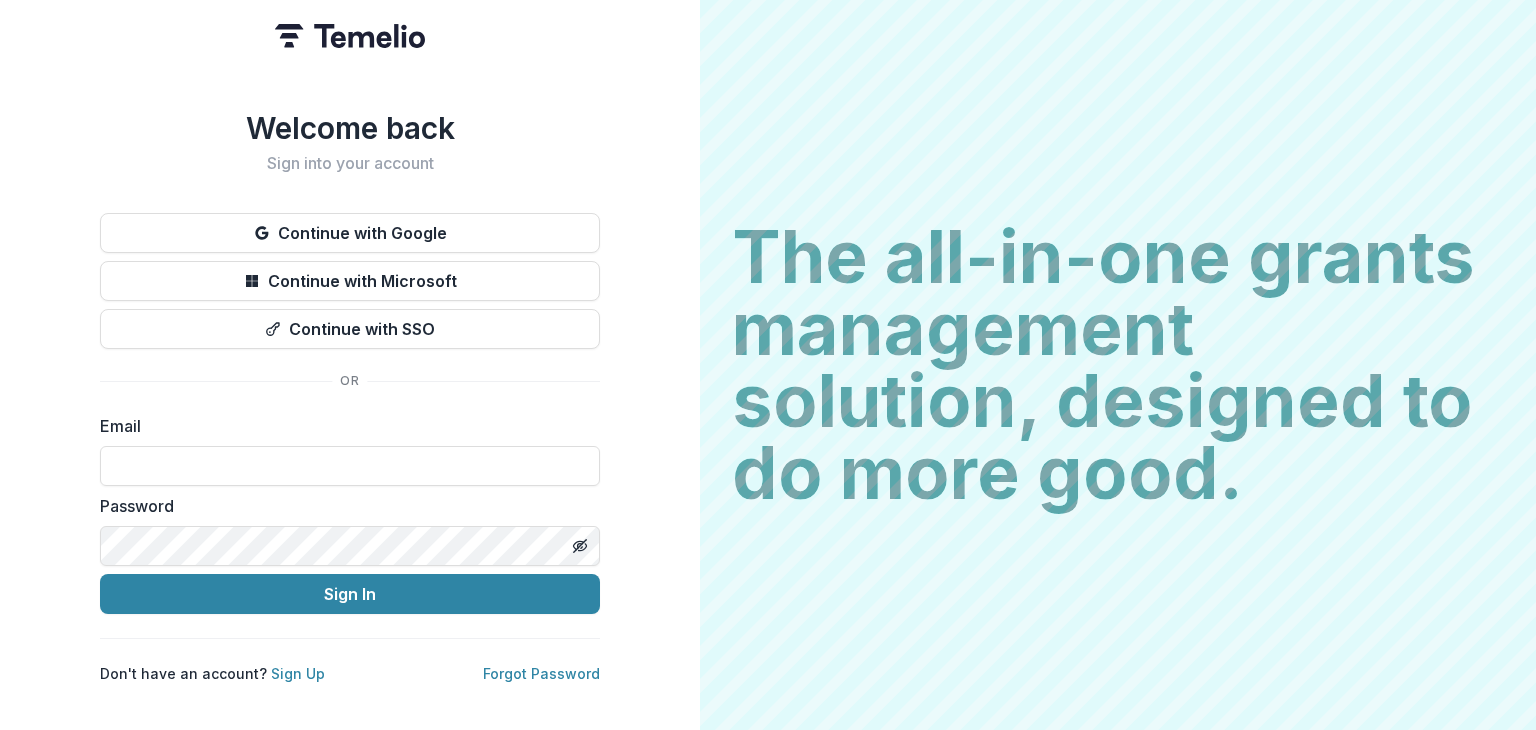 scroll, scrollTop: 0, scrollLeft: 0, axis: both 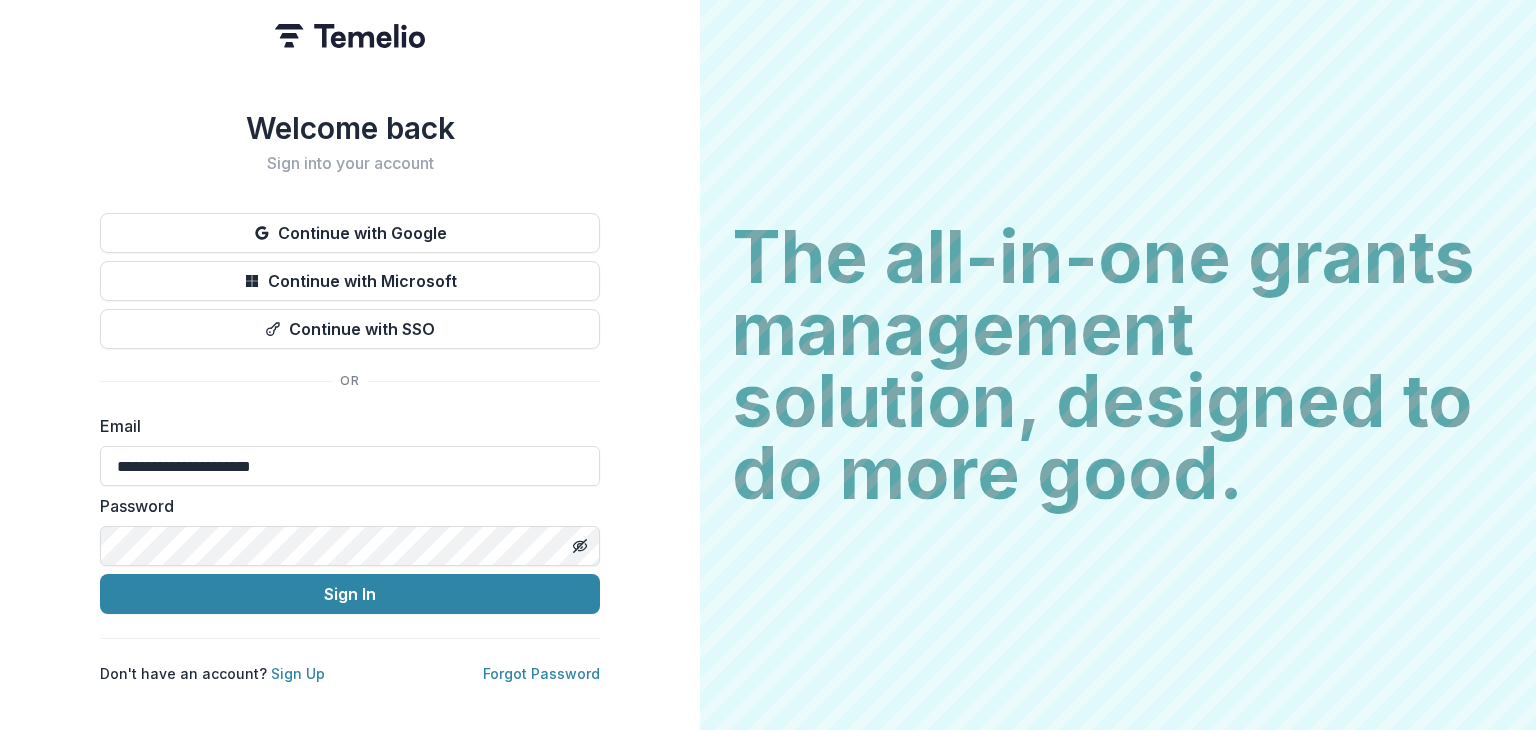click on "Sign In" at bounding box center [350, 594] 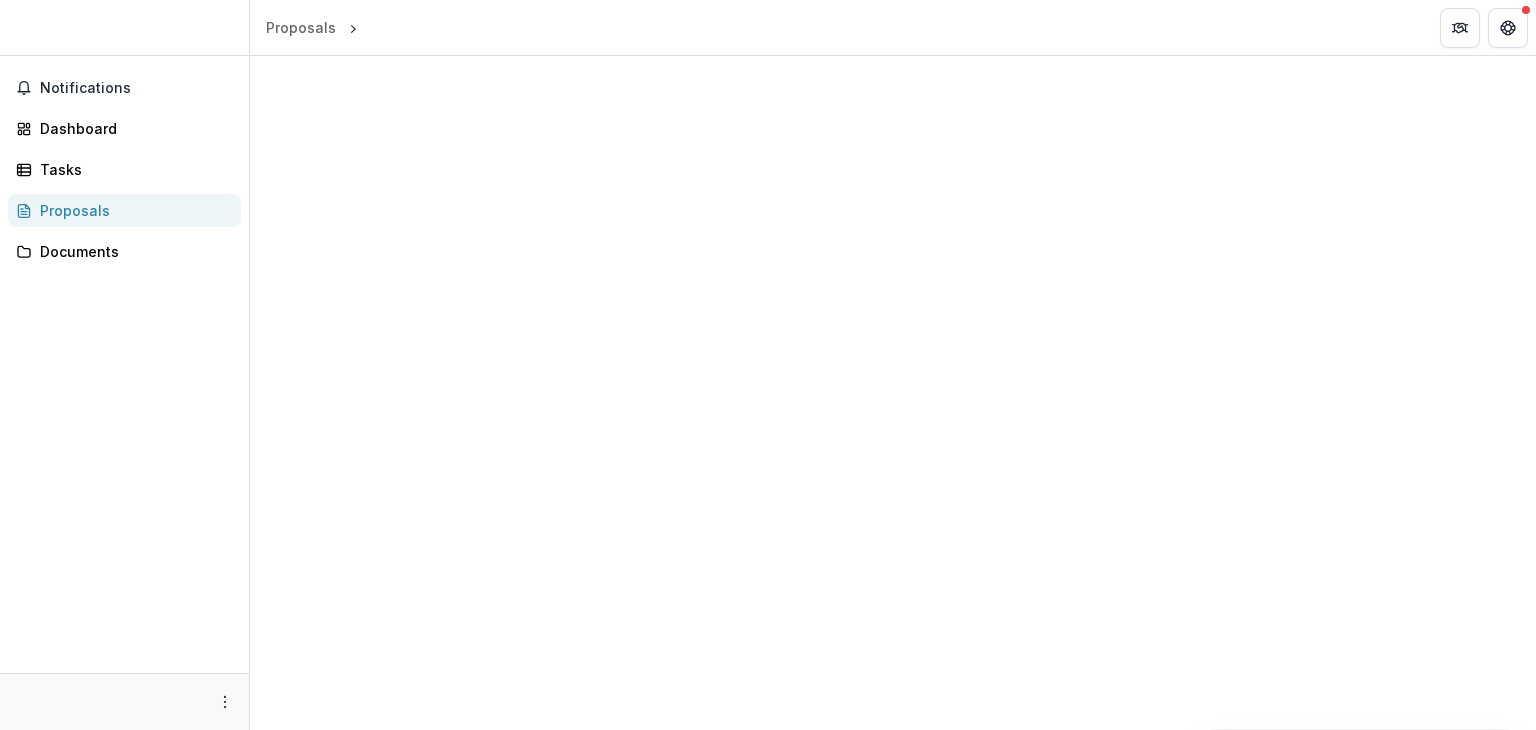 scroll, scrollTop: 0, scrollLeft: 0, axis: both 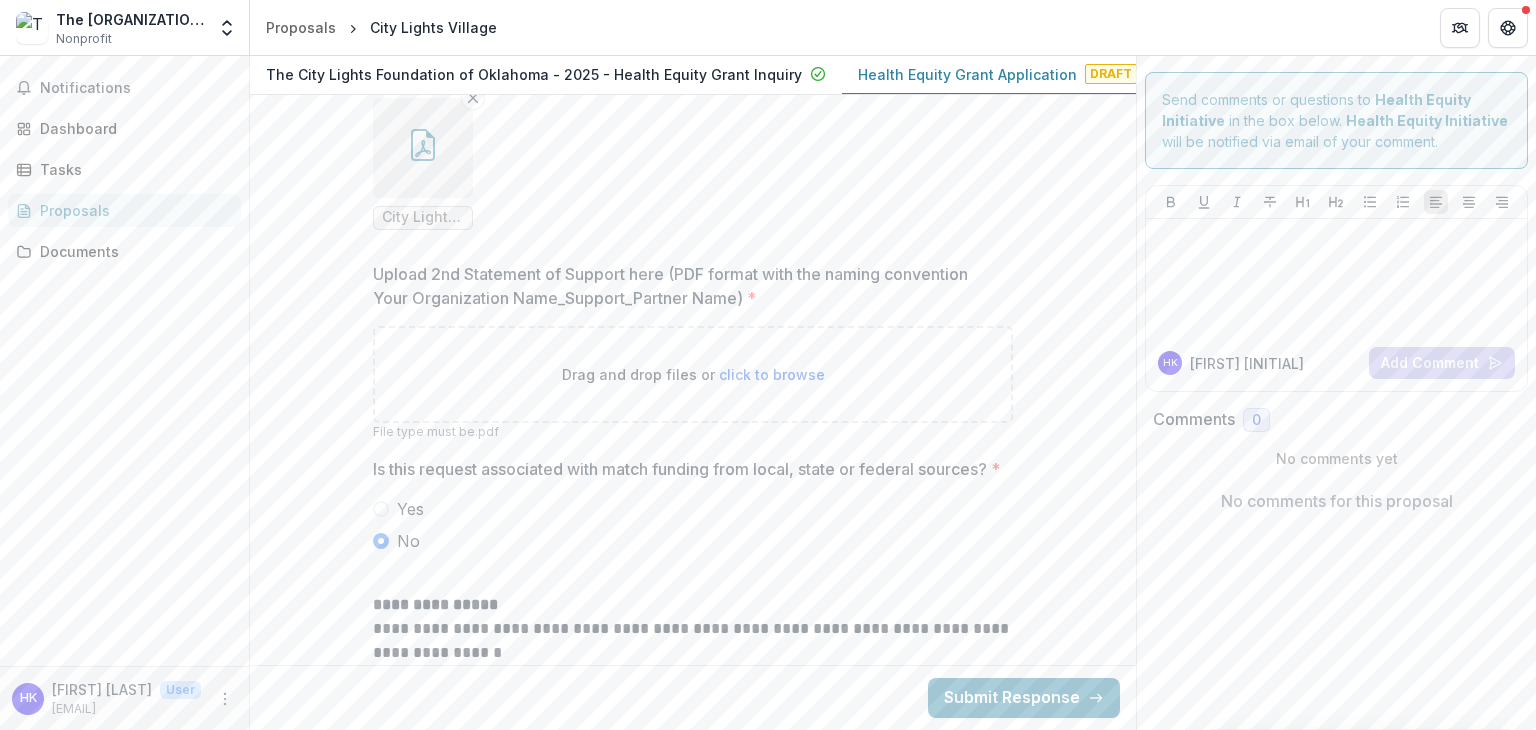 click on "click to browse" at bounding box center [772, 374] 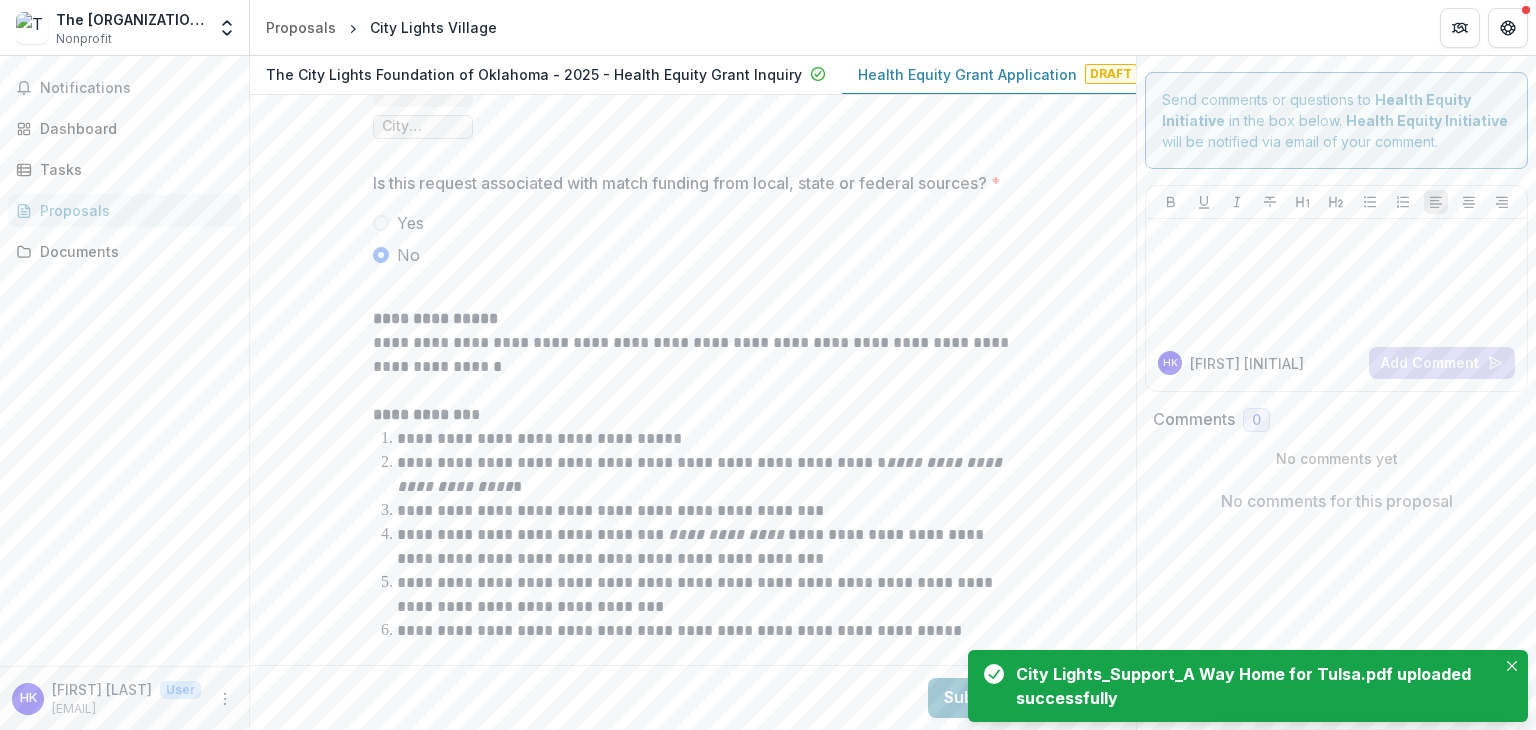 scroll, scrollTop: 8201, scrollLeft: 0, axis: vertical 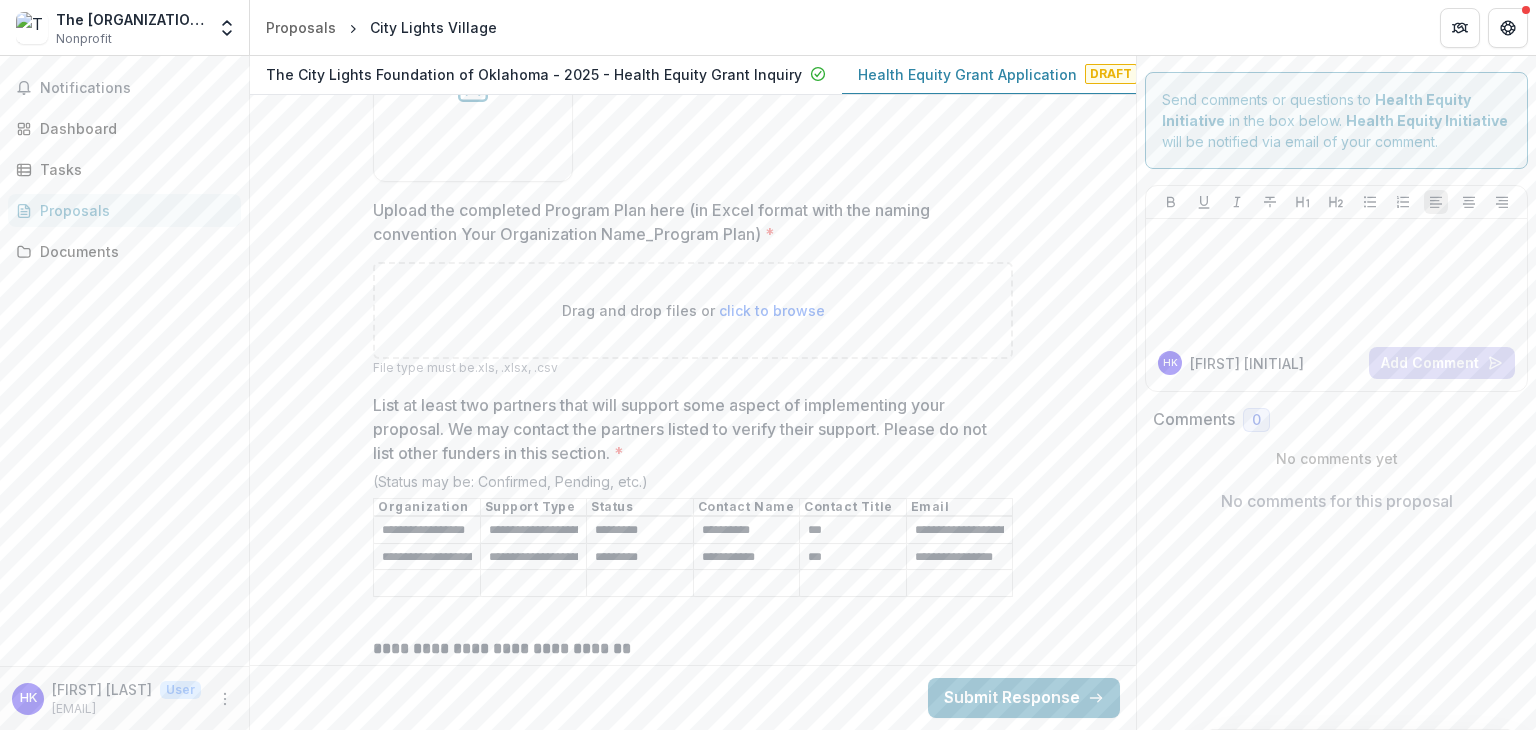 click on "click to browse" at bounding box center (772, 310) 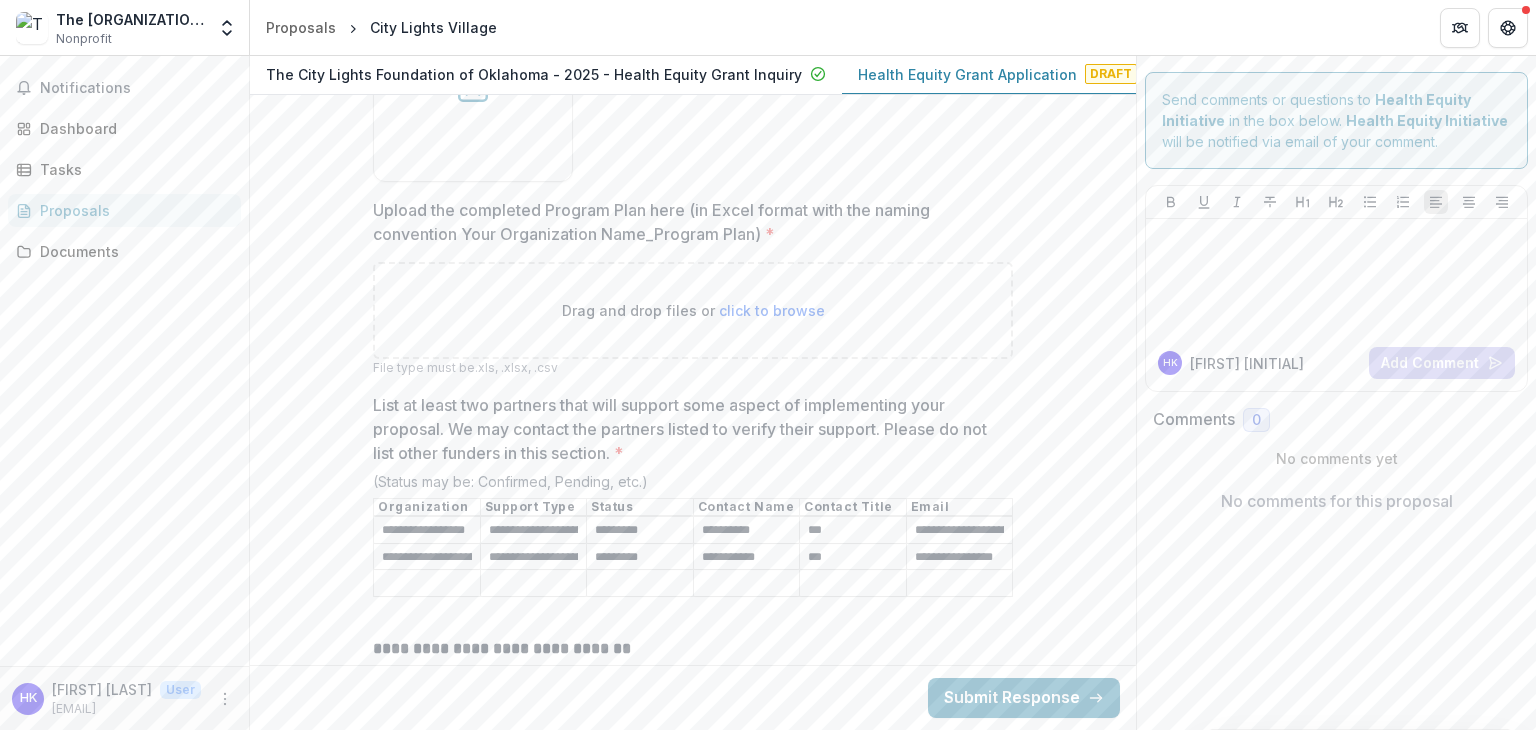 type on "**********" 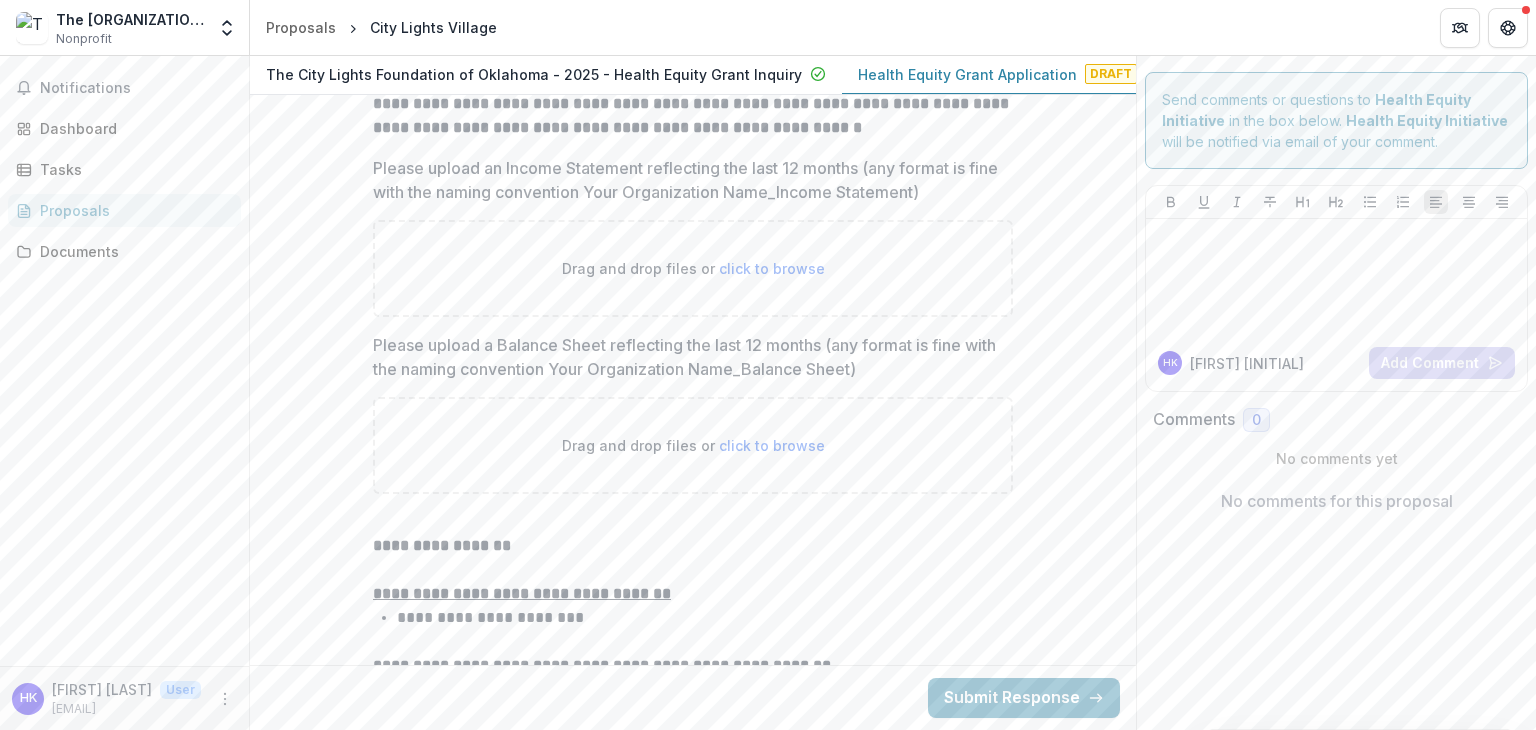 scroll, scrollTop: 12497, scrollLeft: 0, axis: vertical 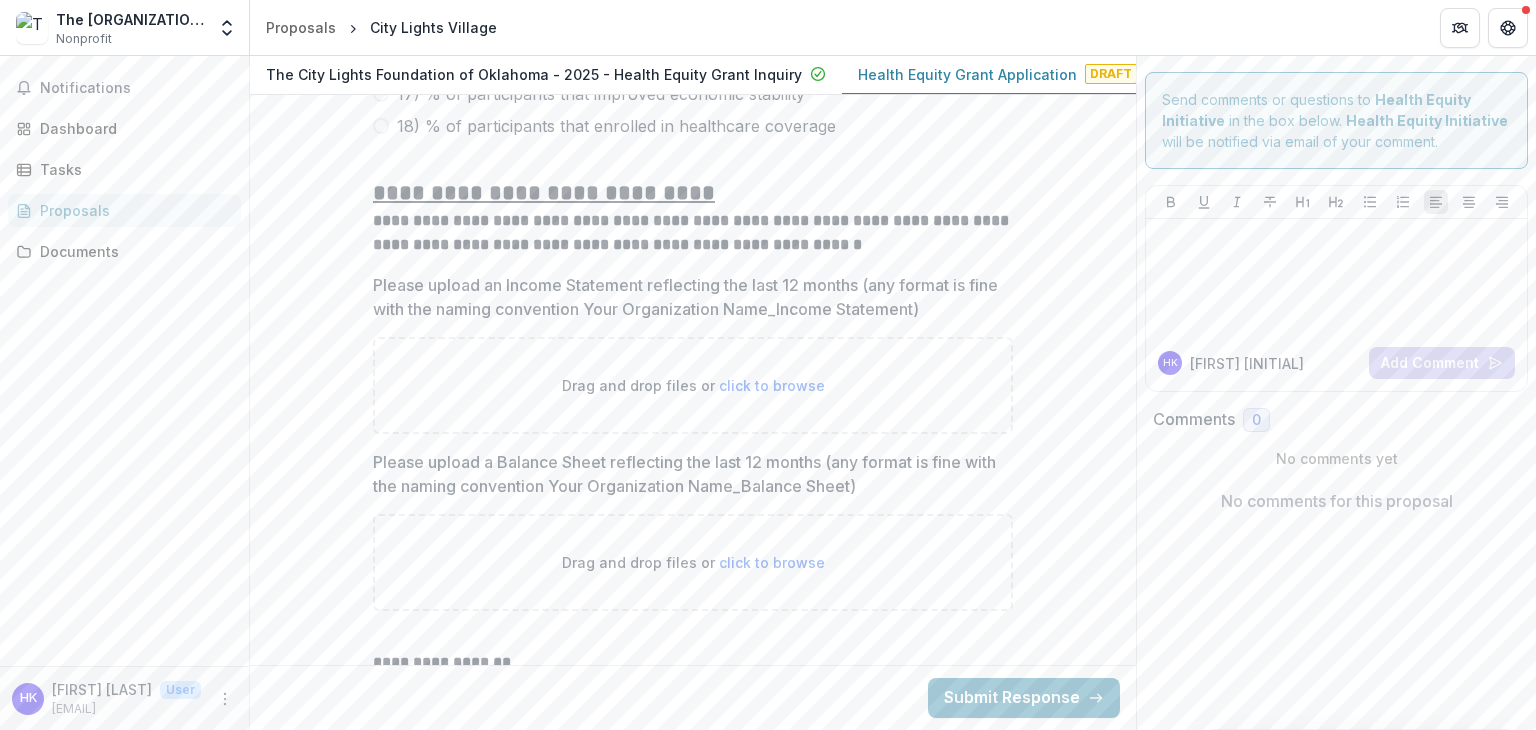 click on "click to browse" at bounding box center (772, 562) 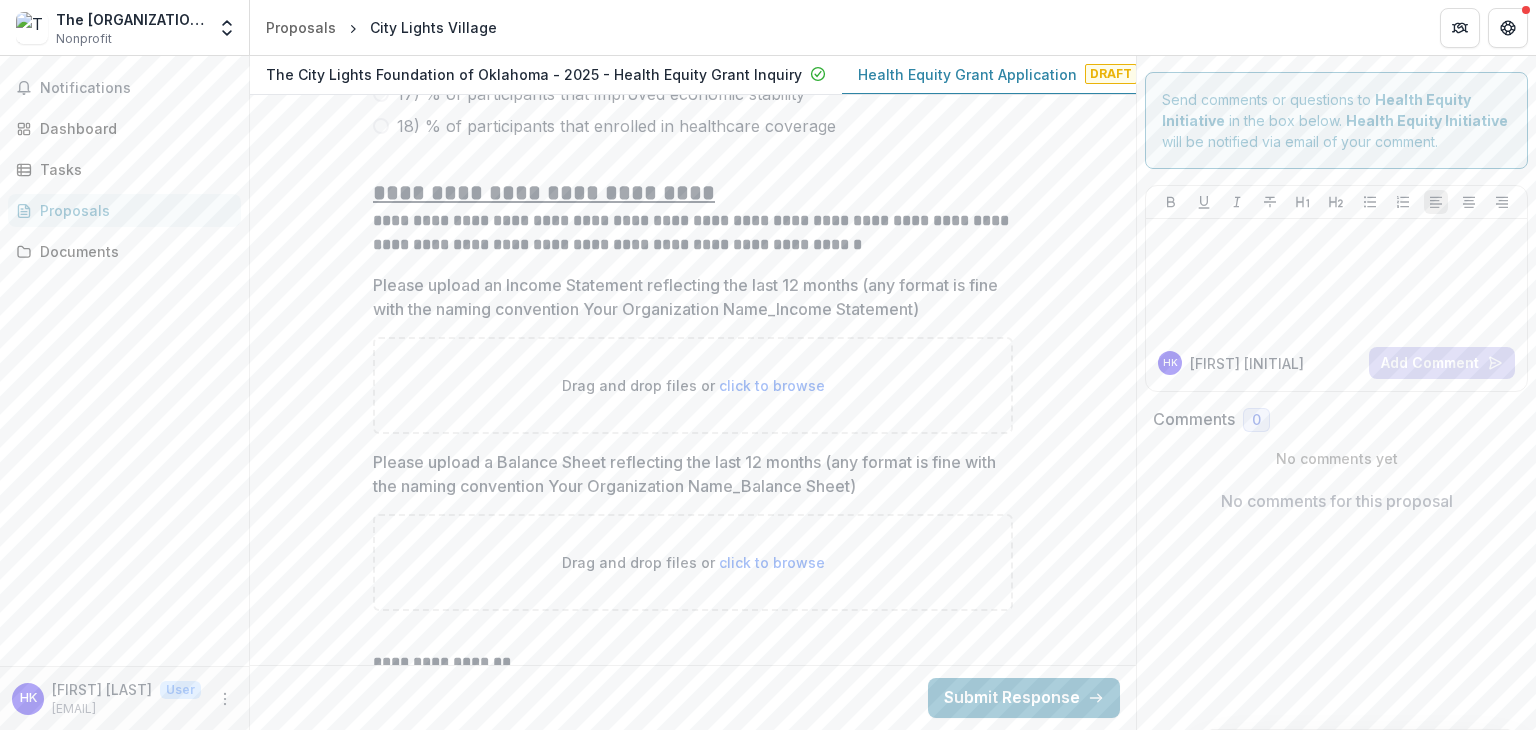 type on "**********" 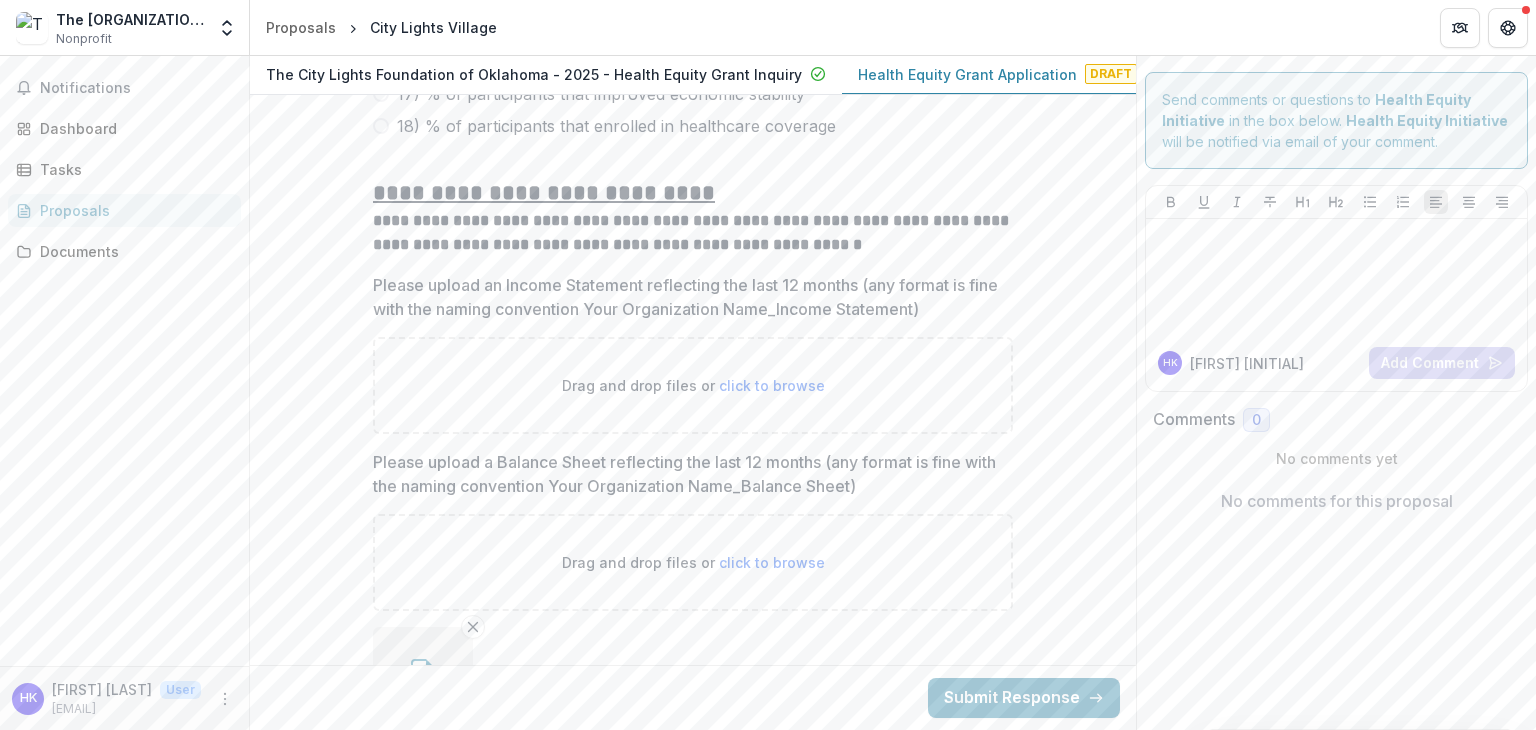 click on "click to browse" at bounding box center [772, 385] 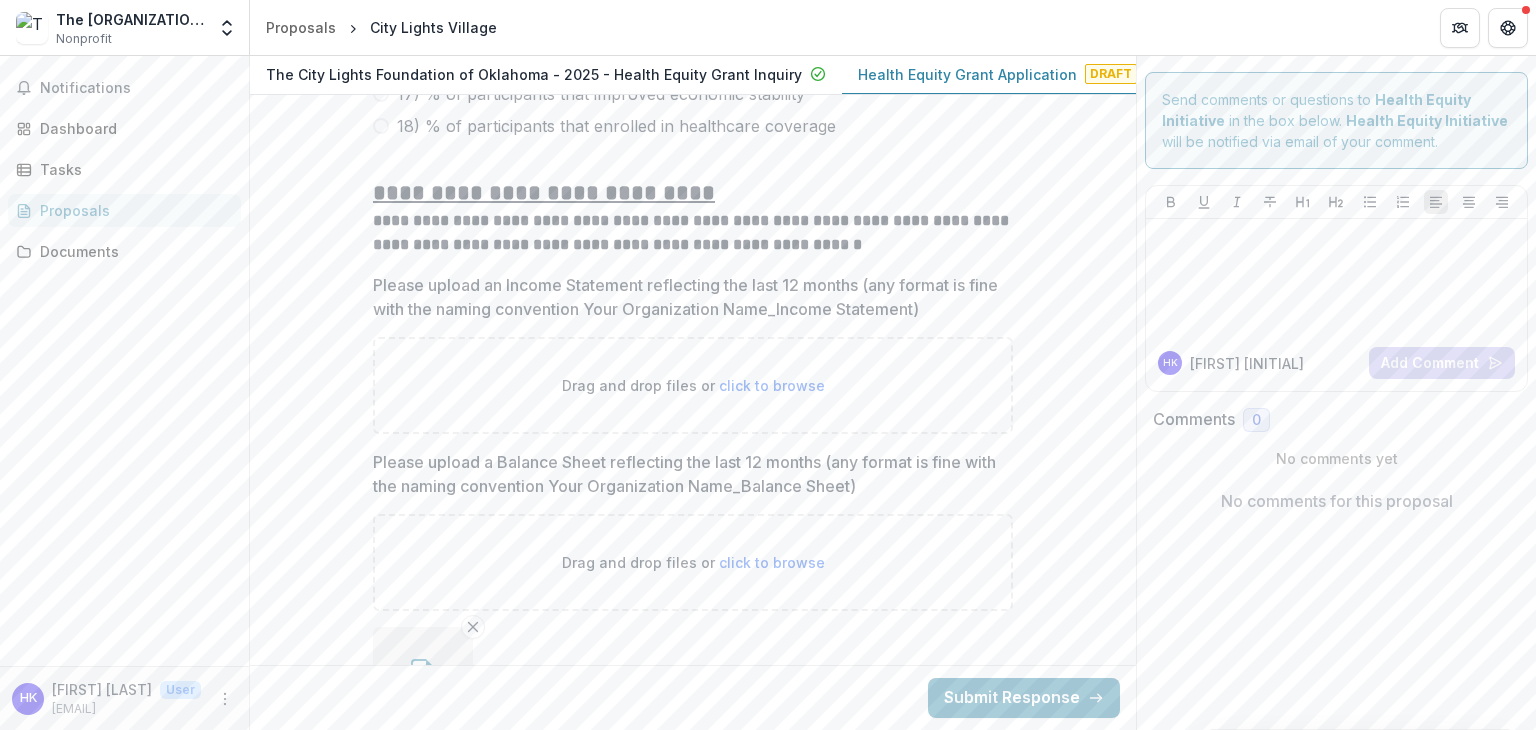type on "**********" 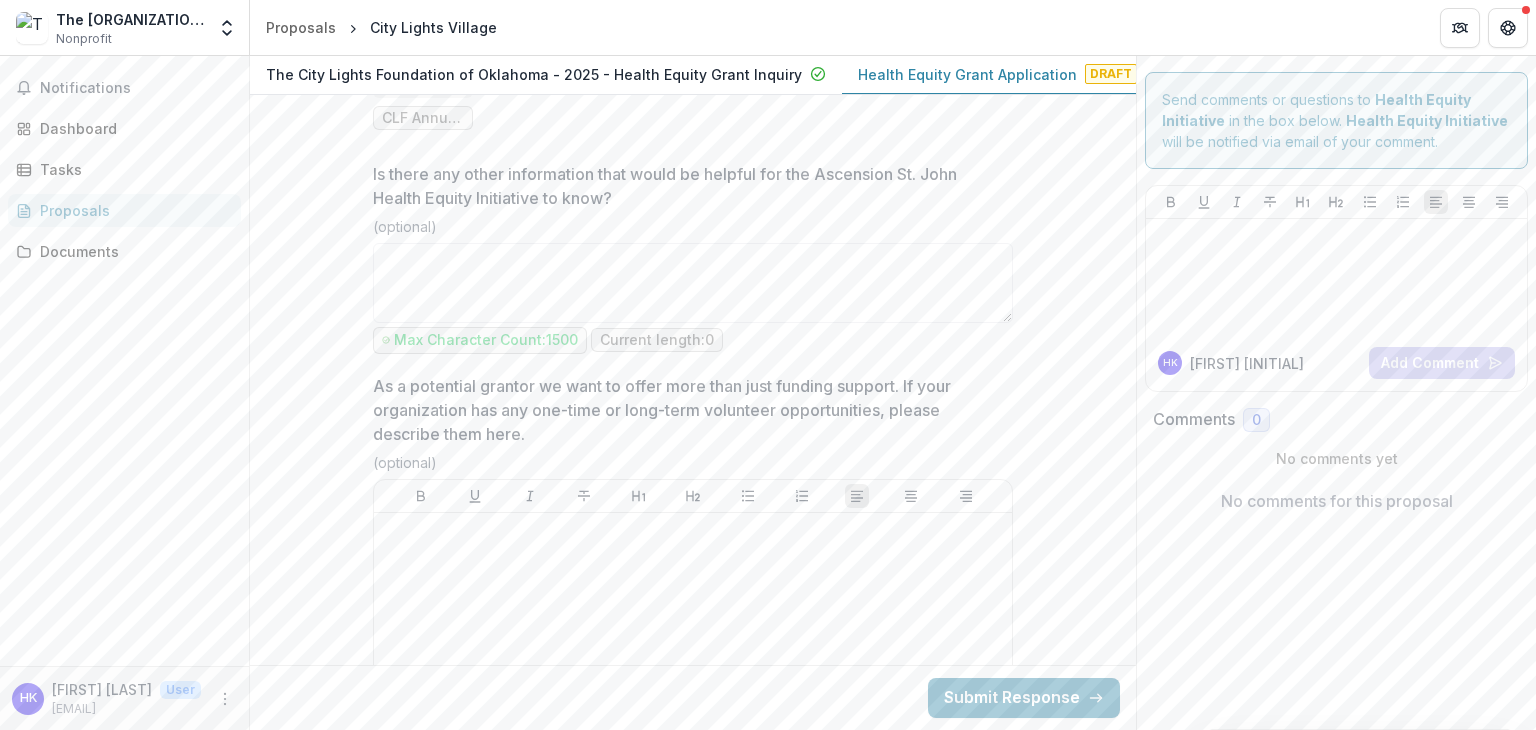 scroll, scrollTop: 15067, scrollLeft: 0, axis: vertical 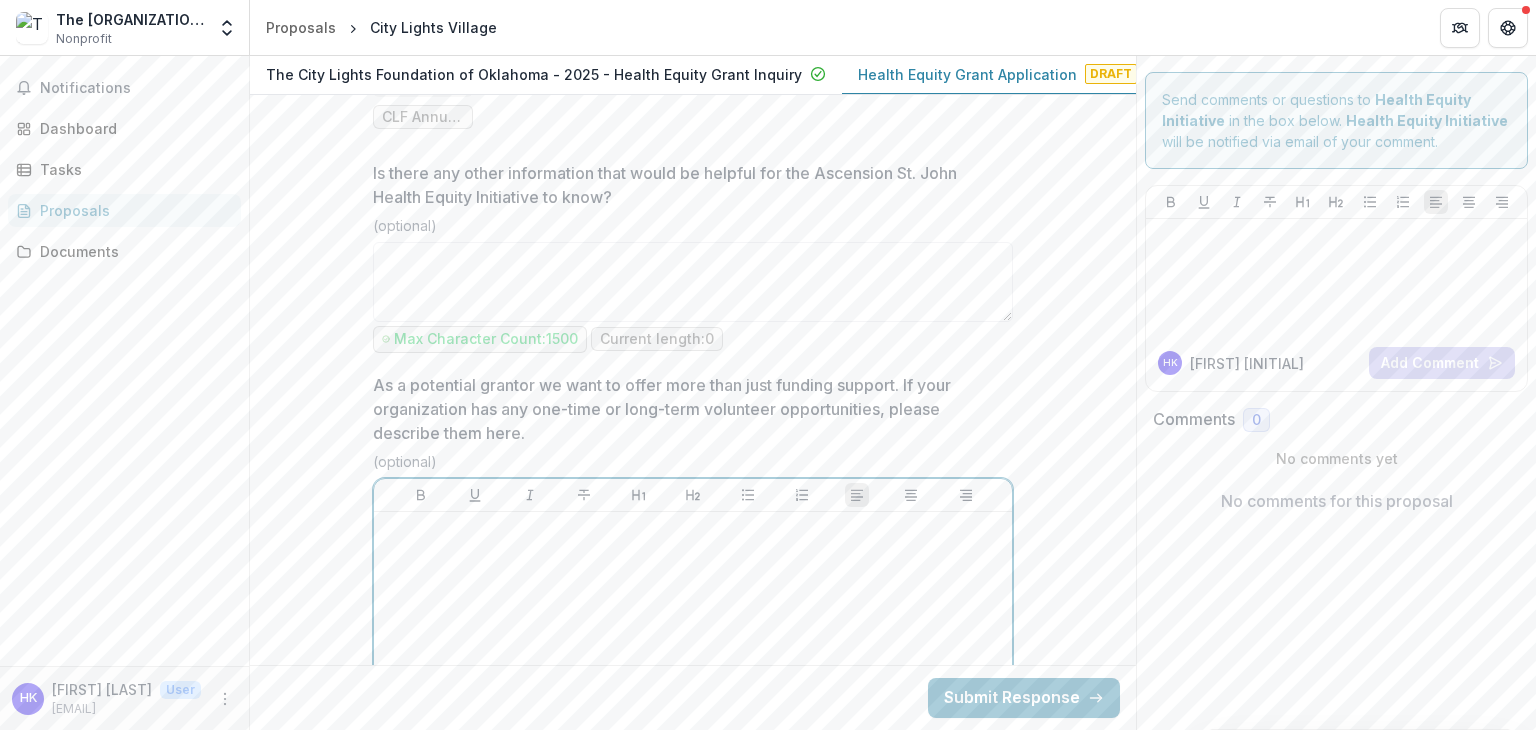 click at bounding box center (693, 670) 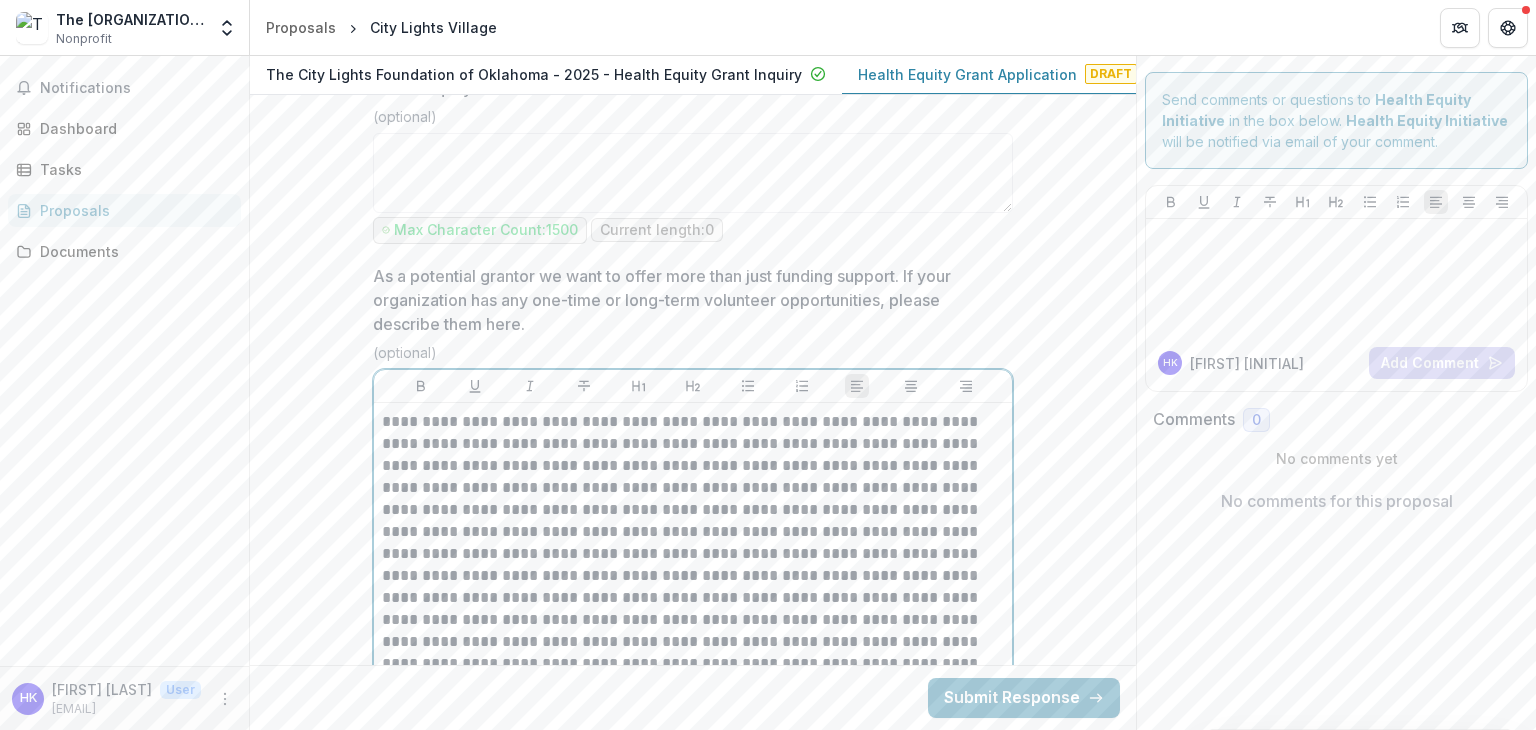 scroll, scrollTop: 15195, scrollLeft: 0, axis: vertical 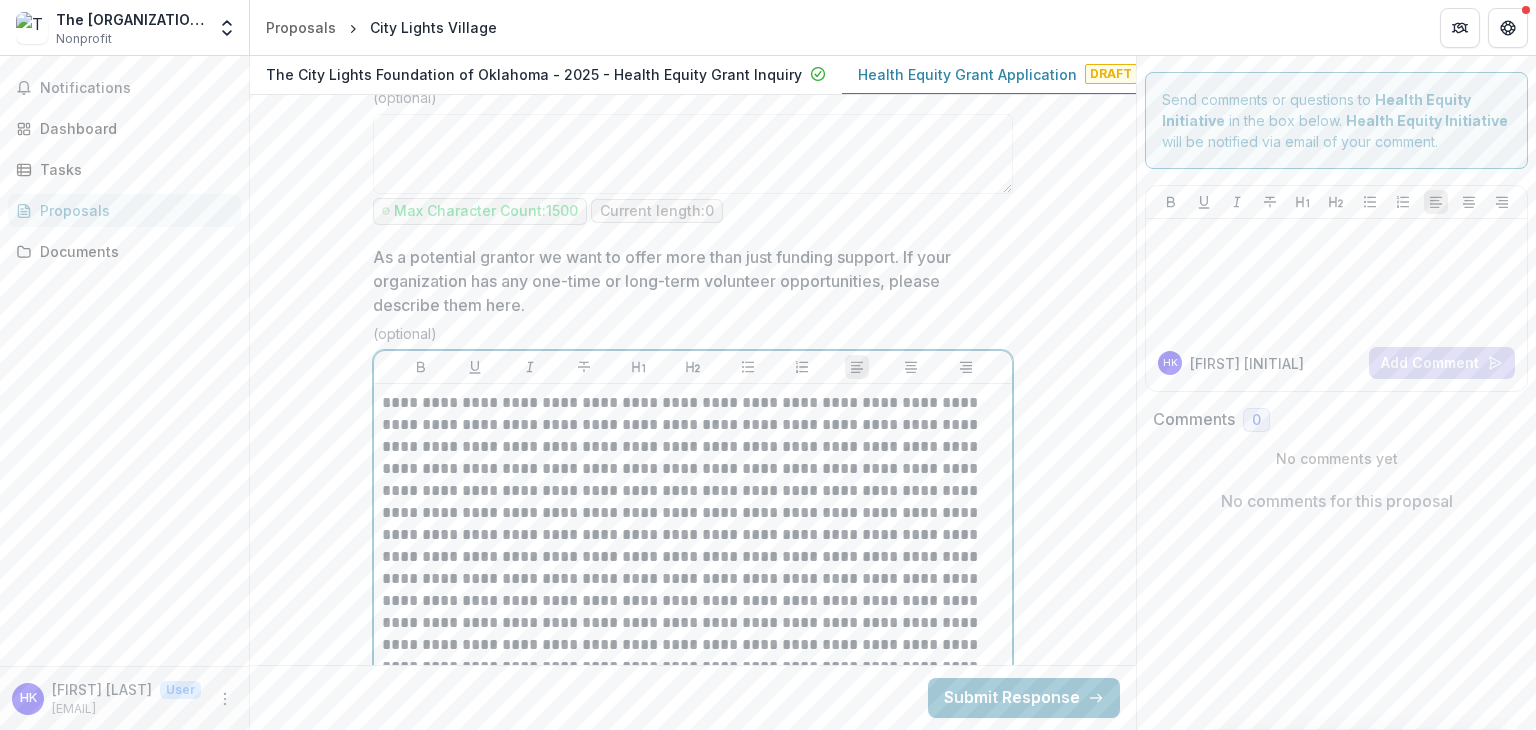 click at bounding box center [693, 557] 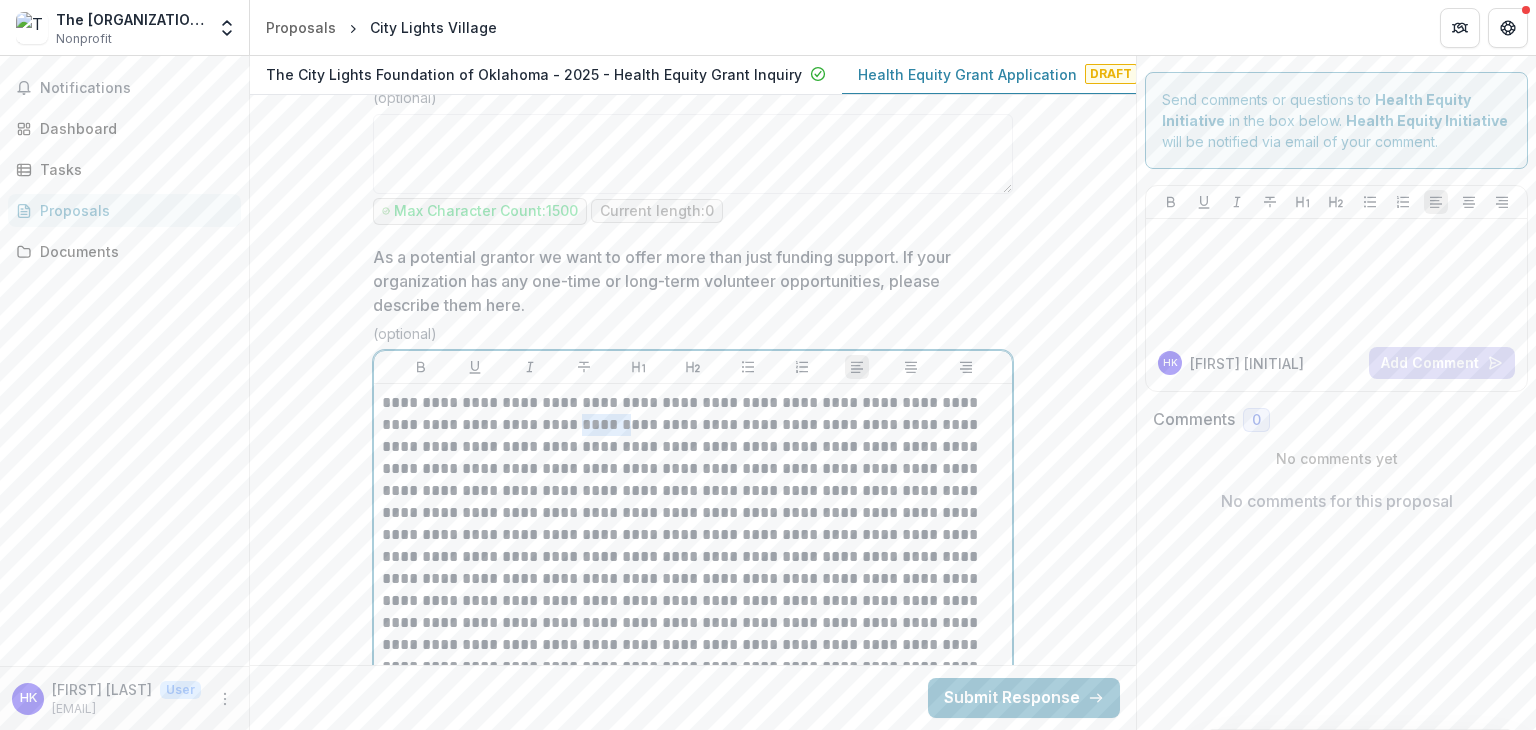 click at bounding box center (693, 557) 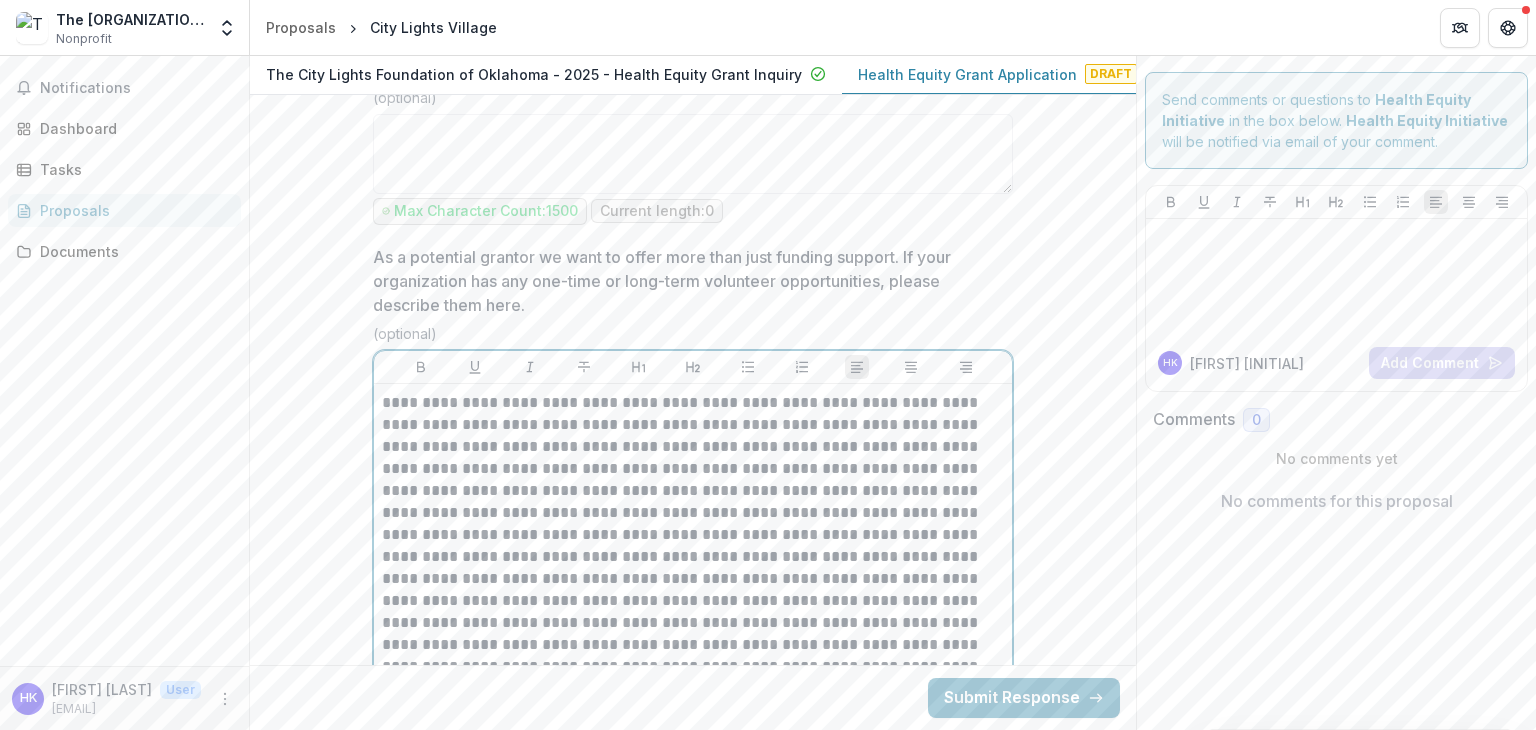 click at bounding box center [693, 557] 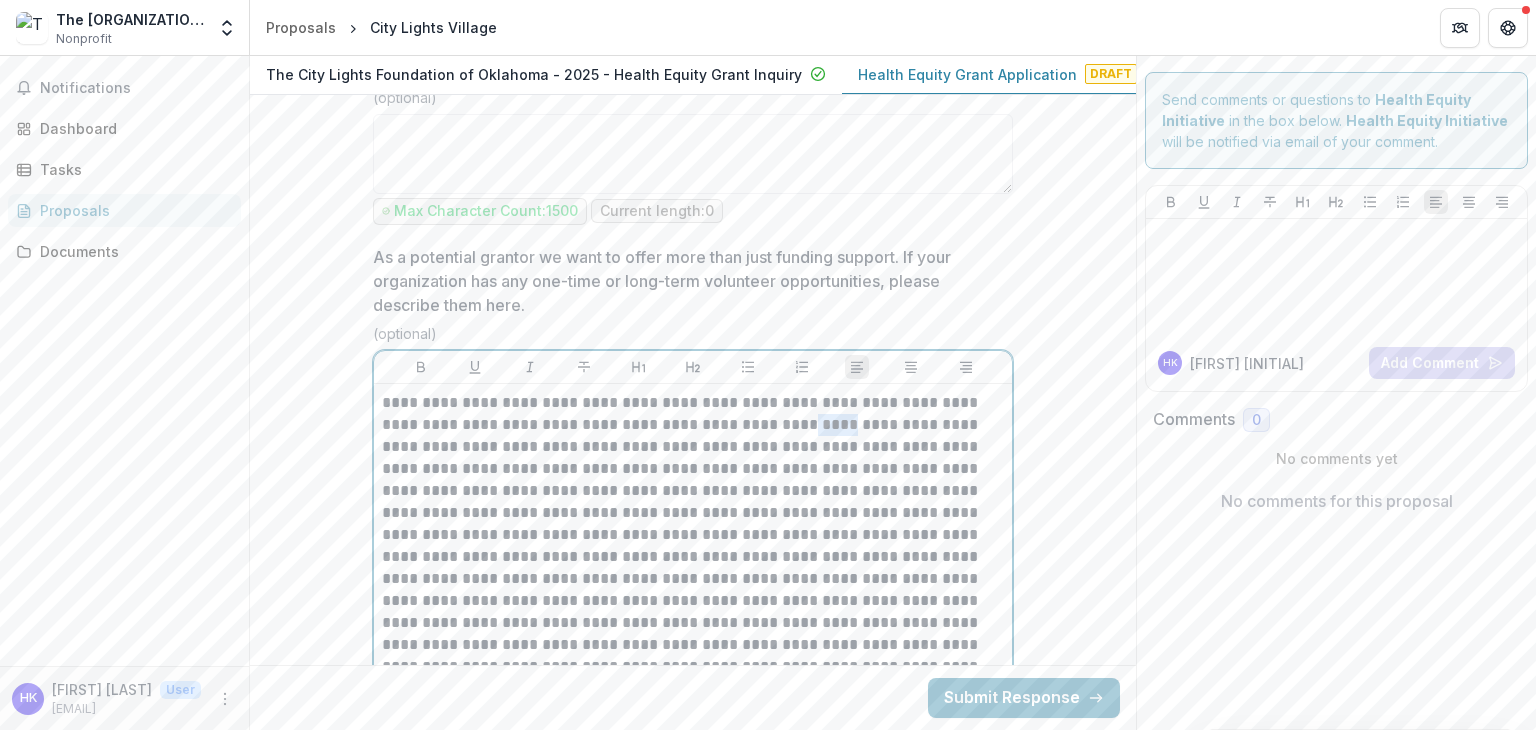 click at bounding box center [693, 557] 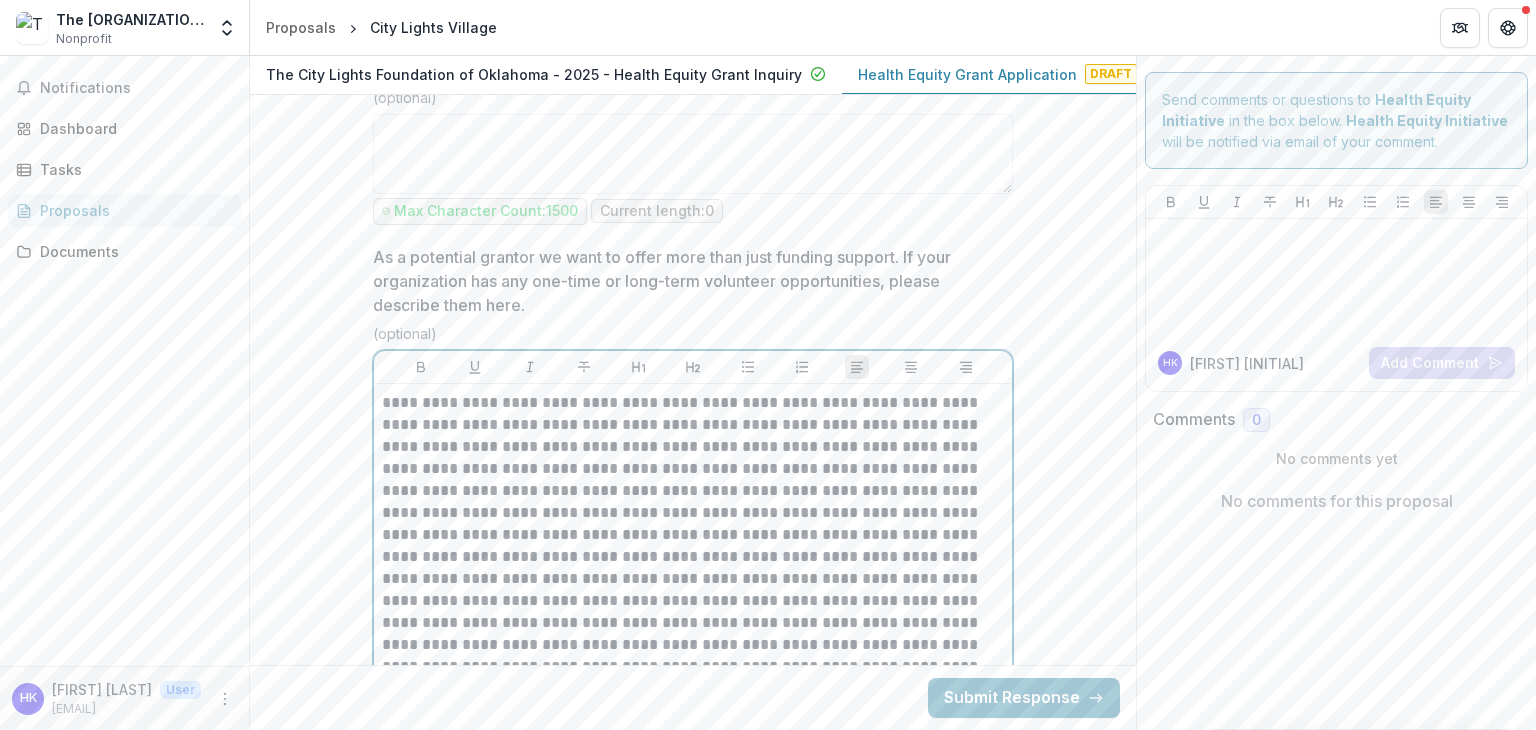 click at bounding box center [693, 557] 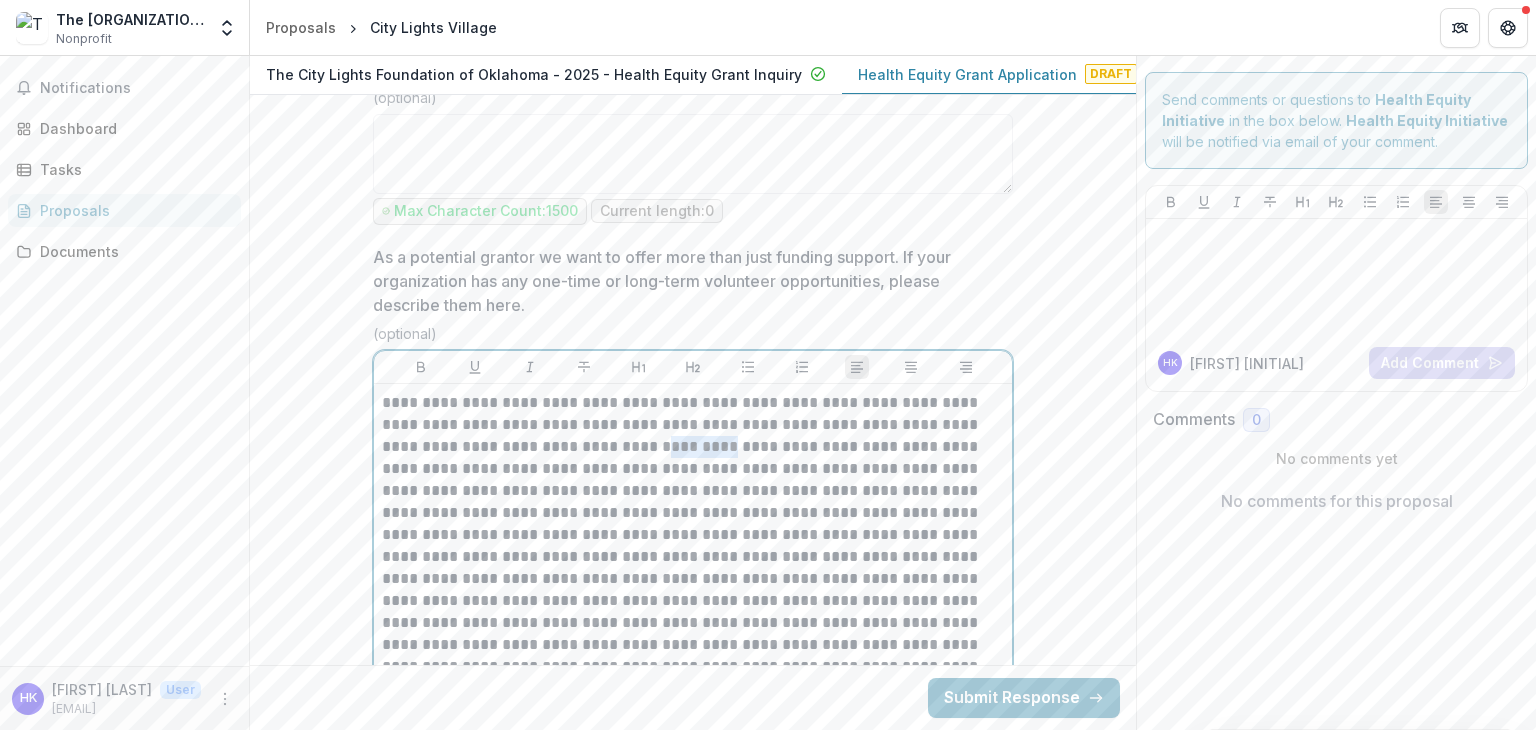click at bounding box center [693, 557] 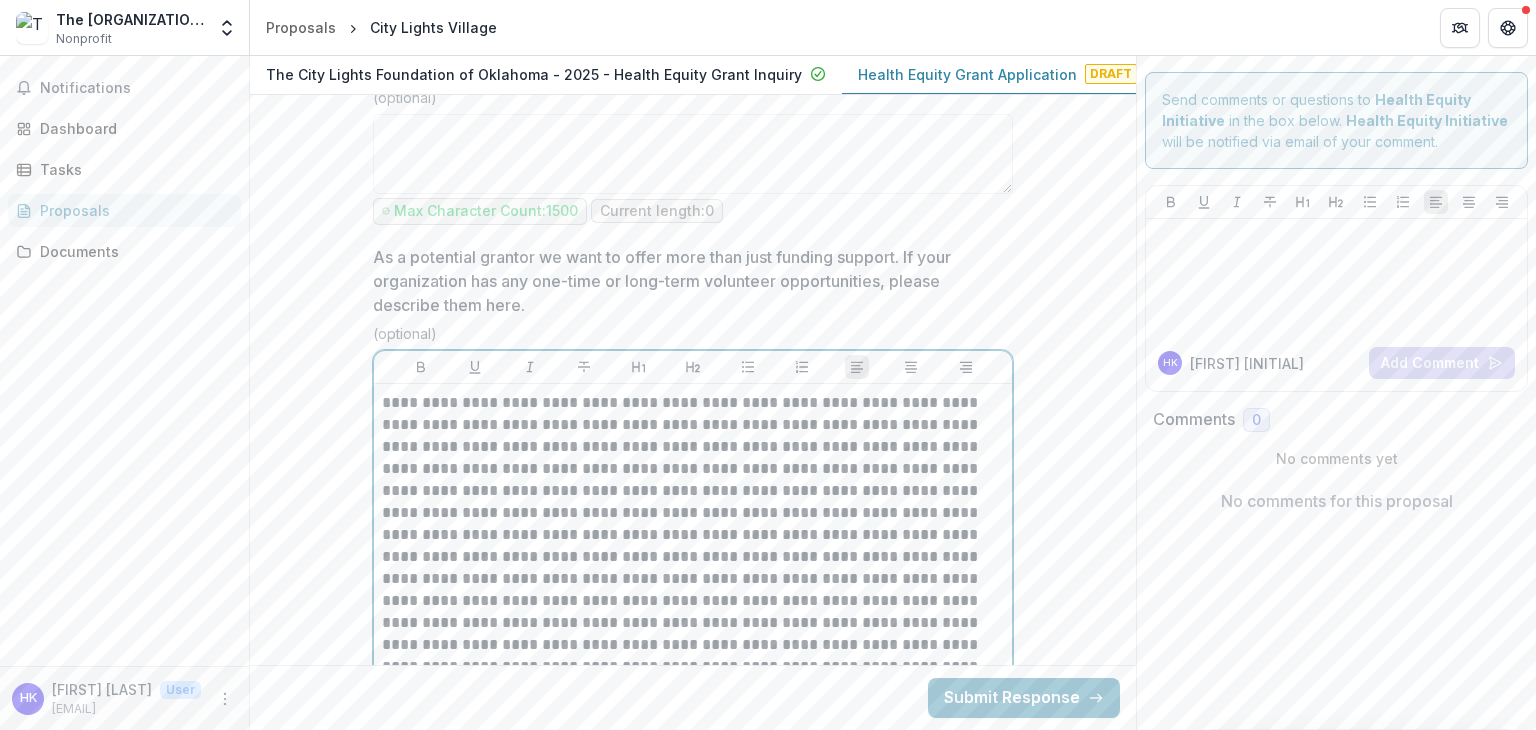 click at bounding box center (693, 557) 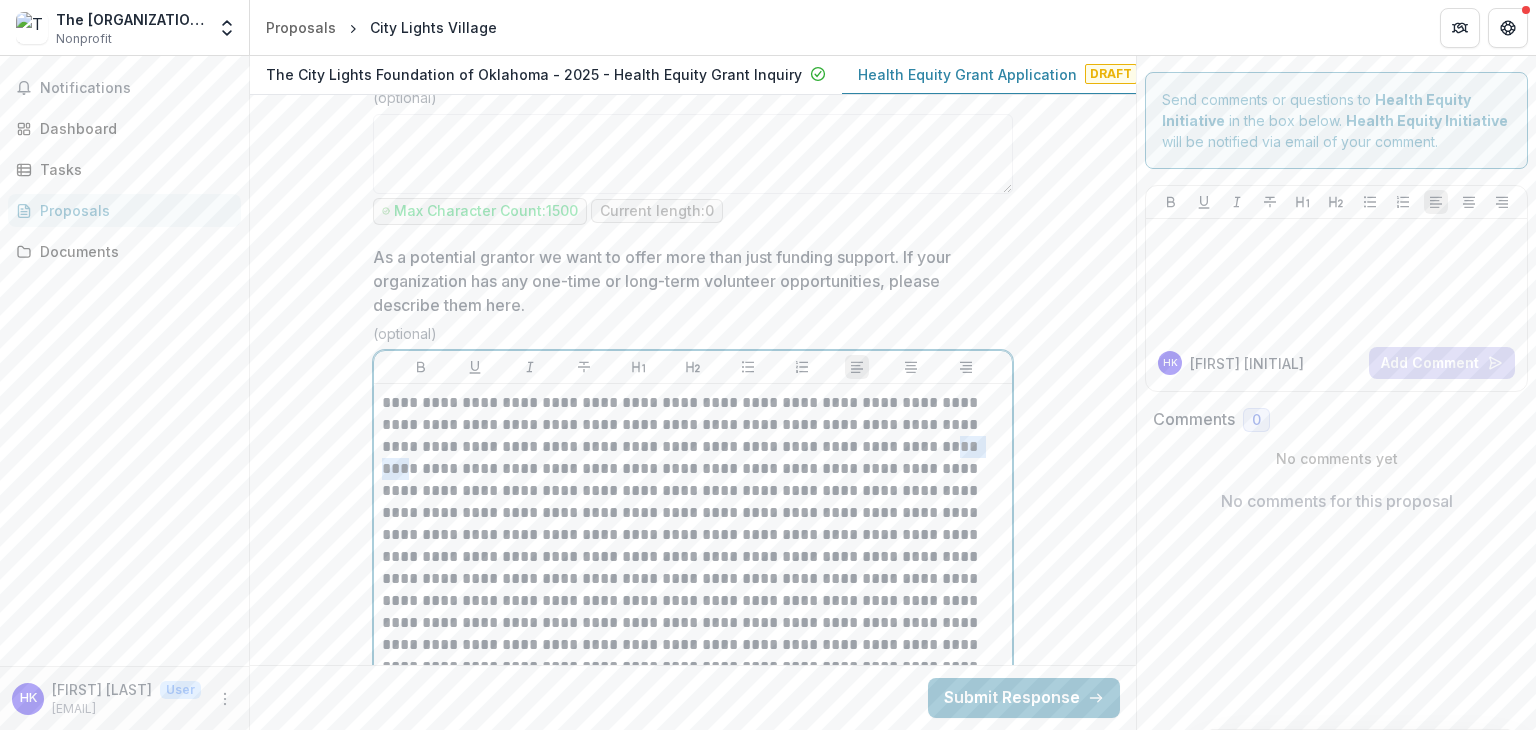 click at bounding box center (693, 557) 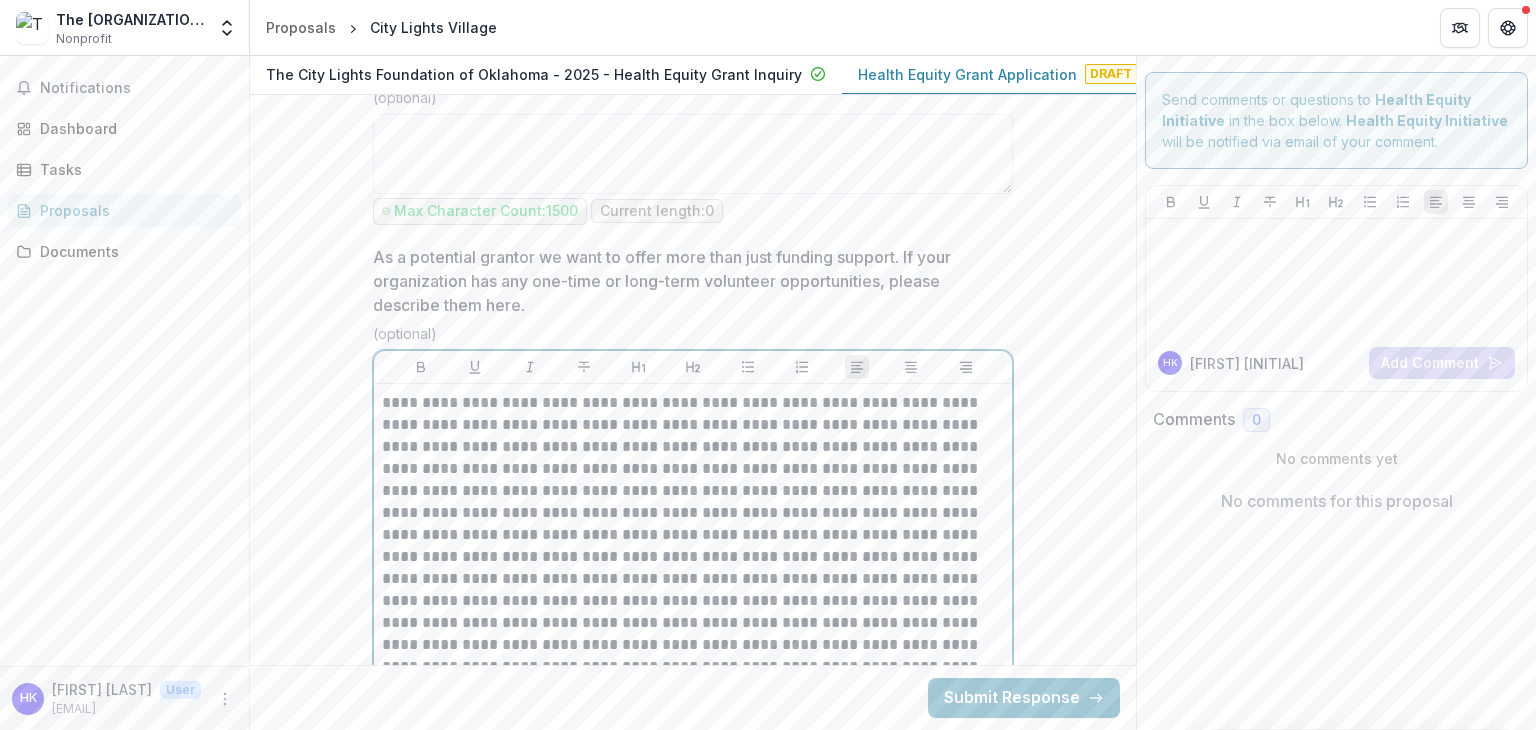 click at bounding box center (693, 557) 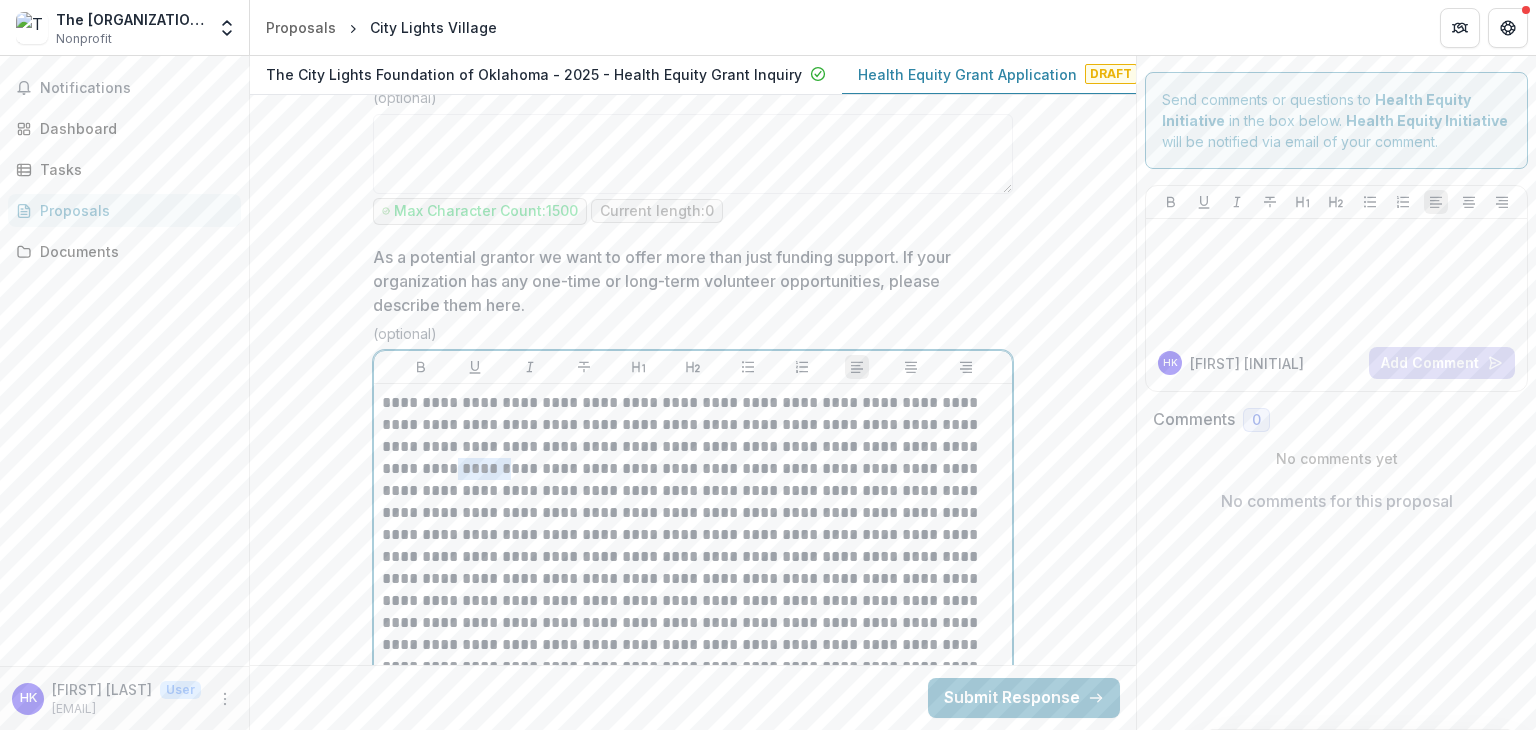 click at bounding box center [693, 557] 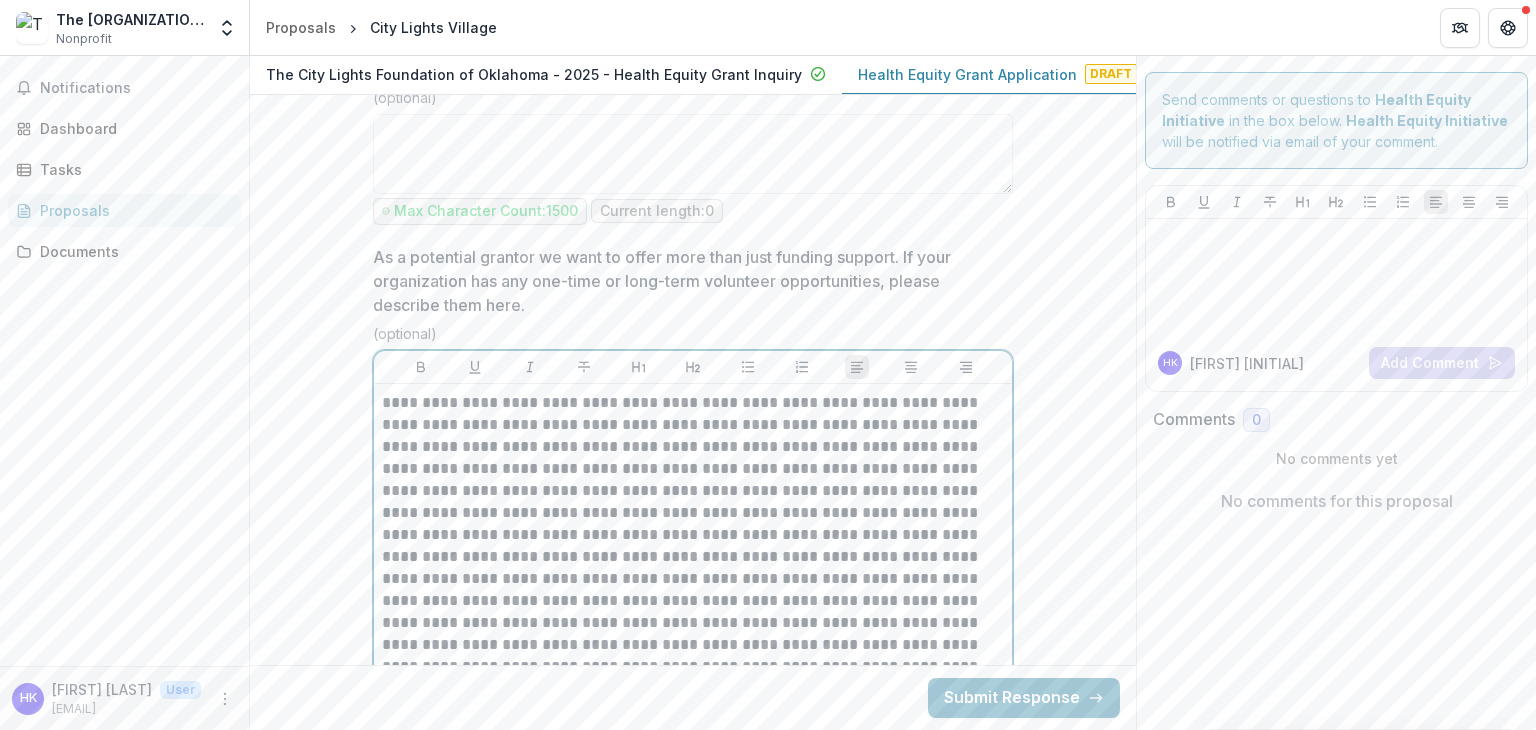 click at bounding box center [693, 557] 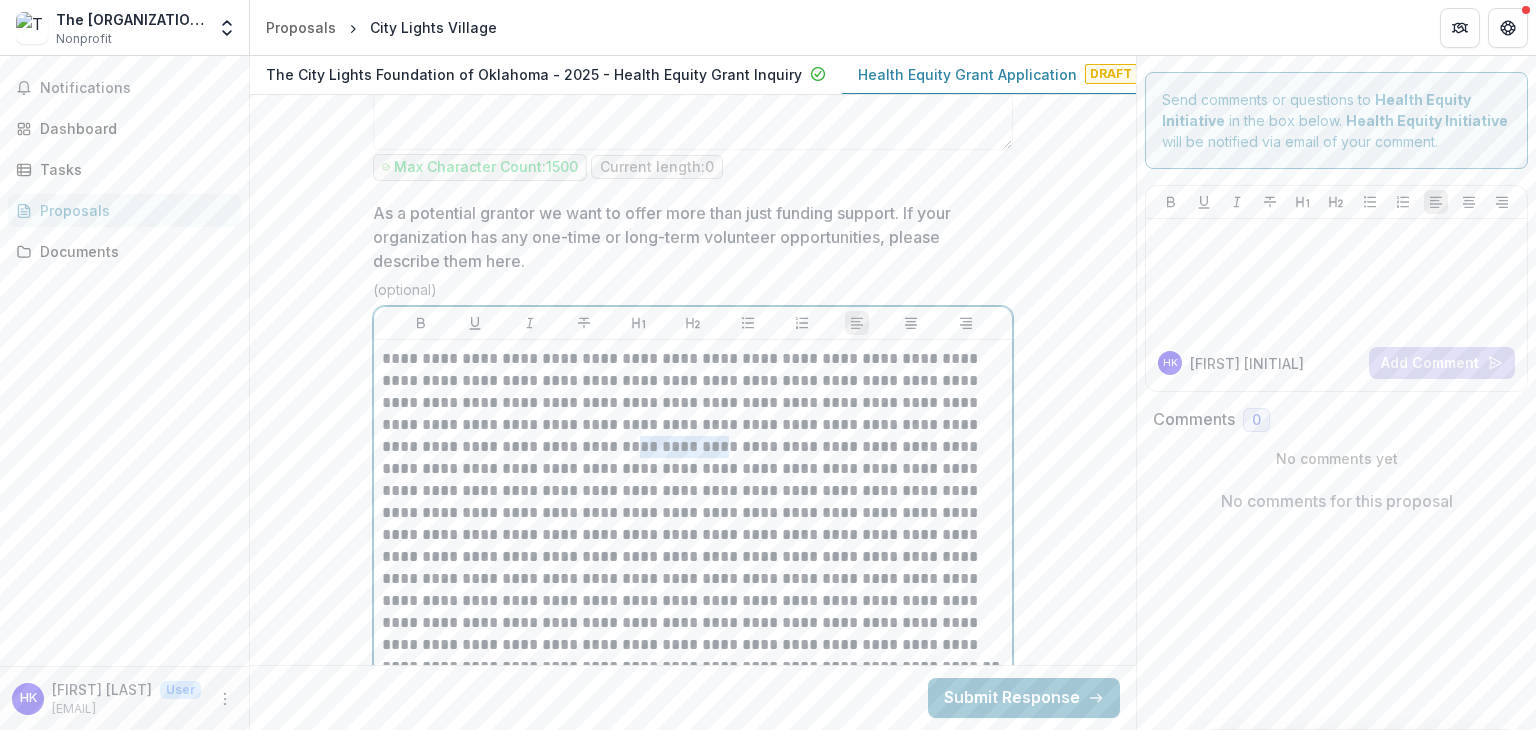 drag, startPoint x: 611, startPoint y: 427, endPoint x: 531, endPoint y: 421, distance: 80.224686 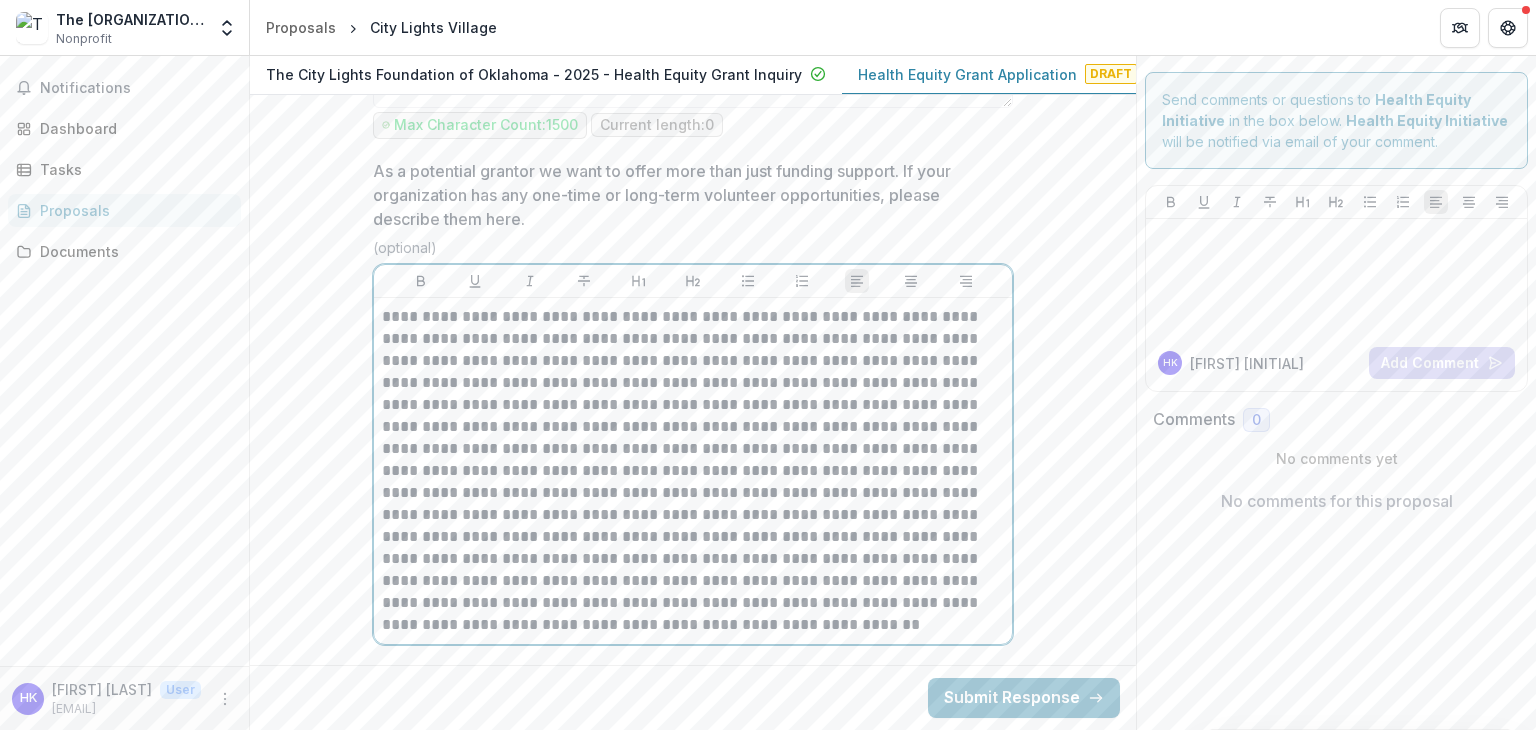 scroll, scrollTop: 15288, scrollLeft: 0, axis: vertical 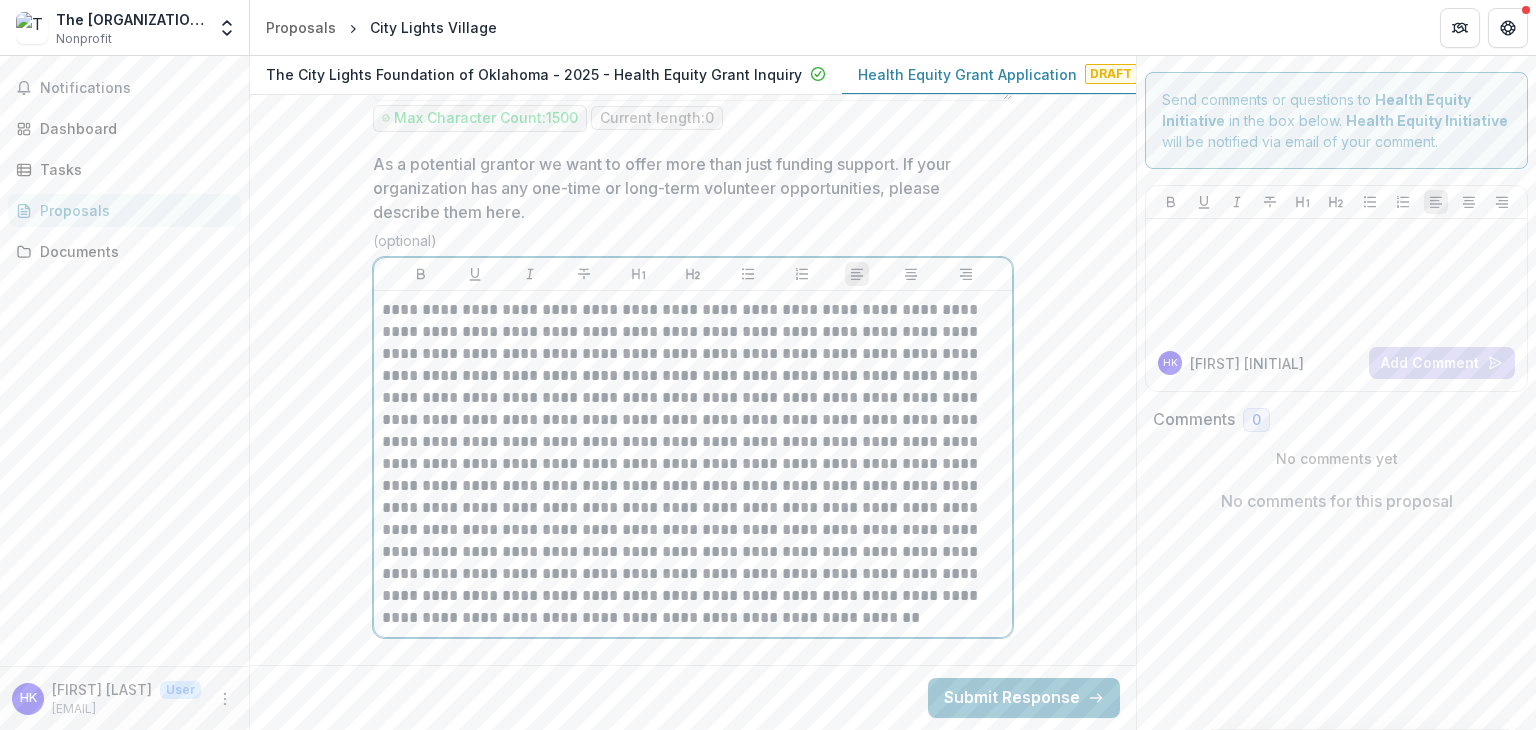 click at bounding box center [693, 464] 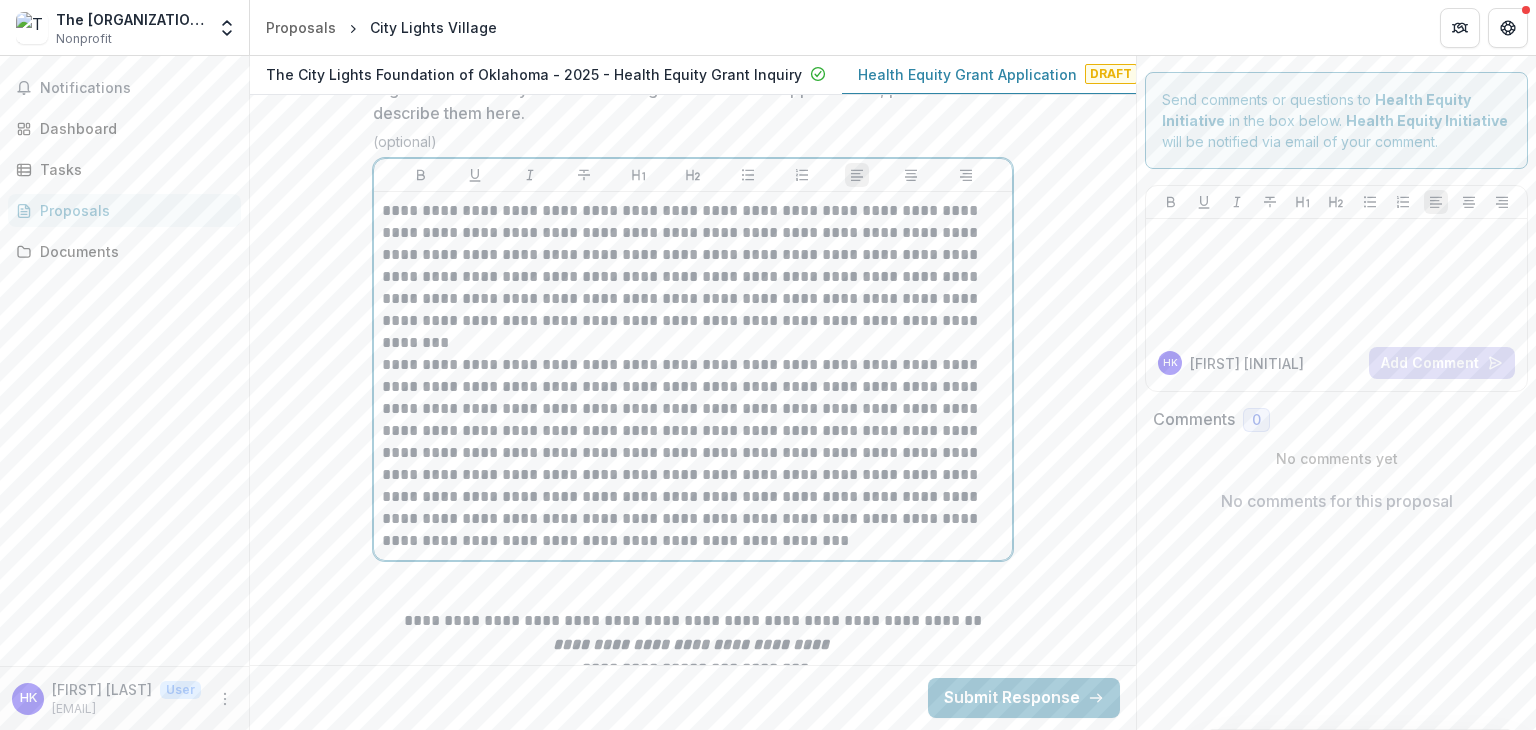scroll, scrollTop: 15388, scrollLeft: 0, axis: vertical 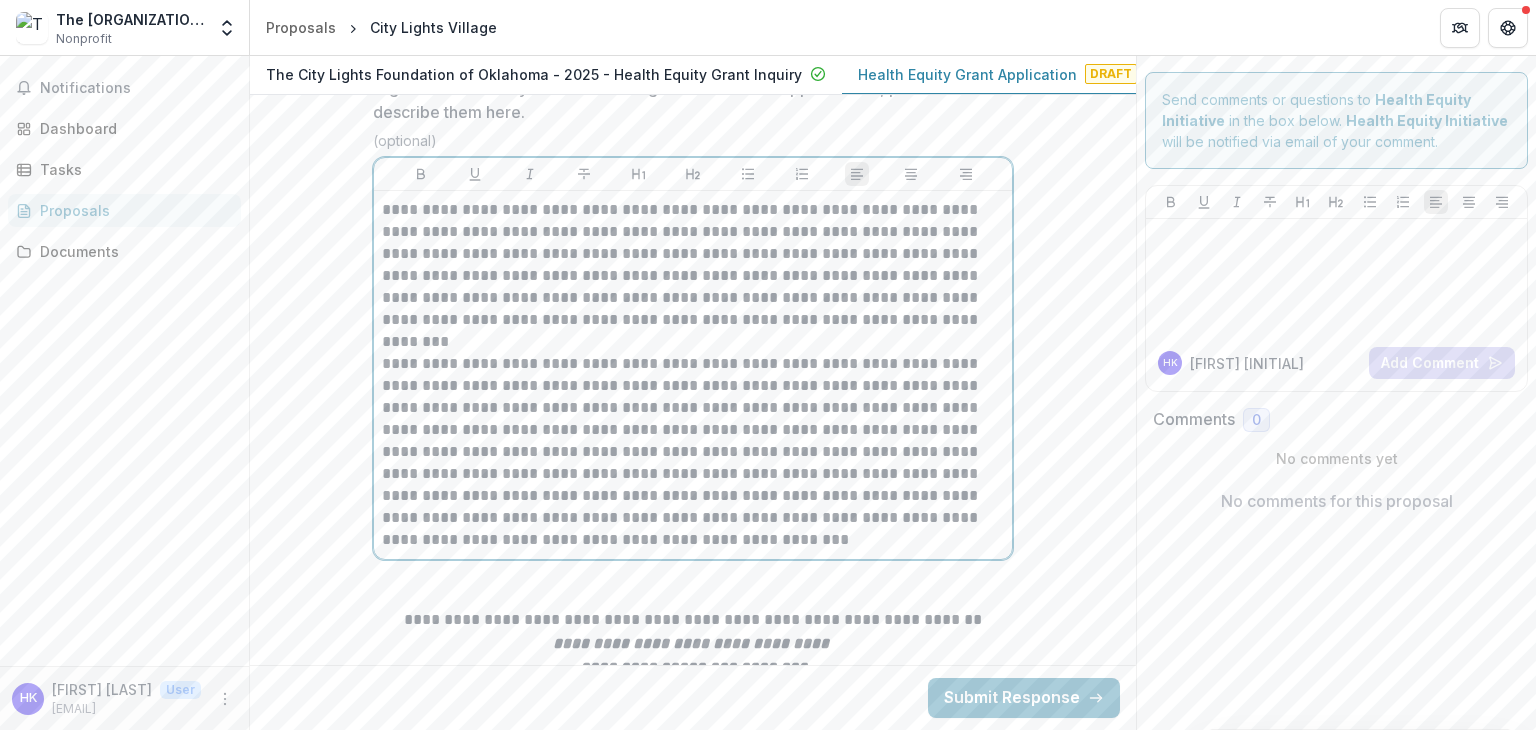 click on "**********" at bounding box center [693, 452] 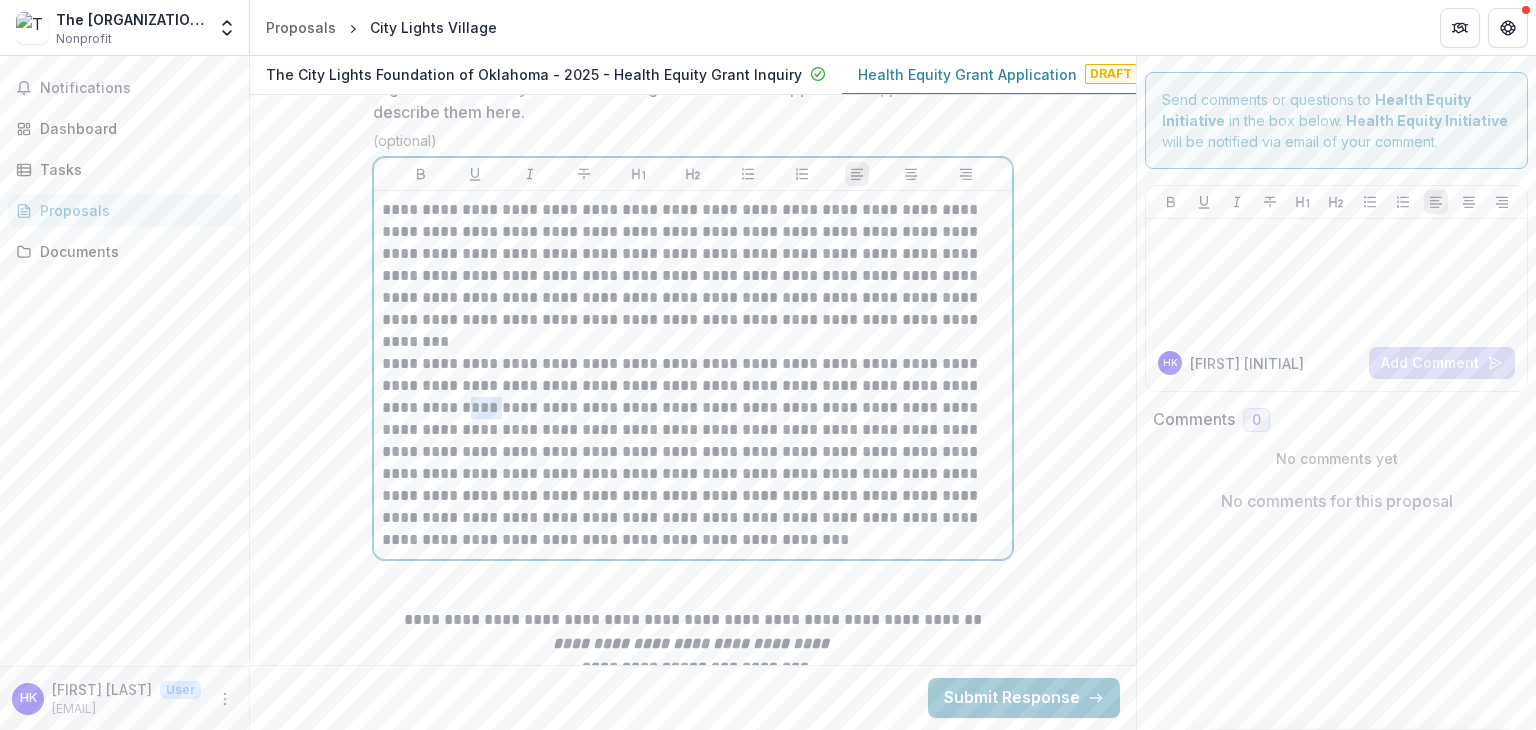 click on "**********" at bounding box center (693, 452) 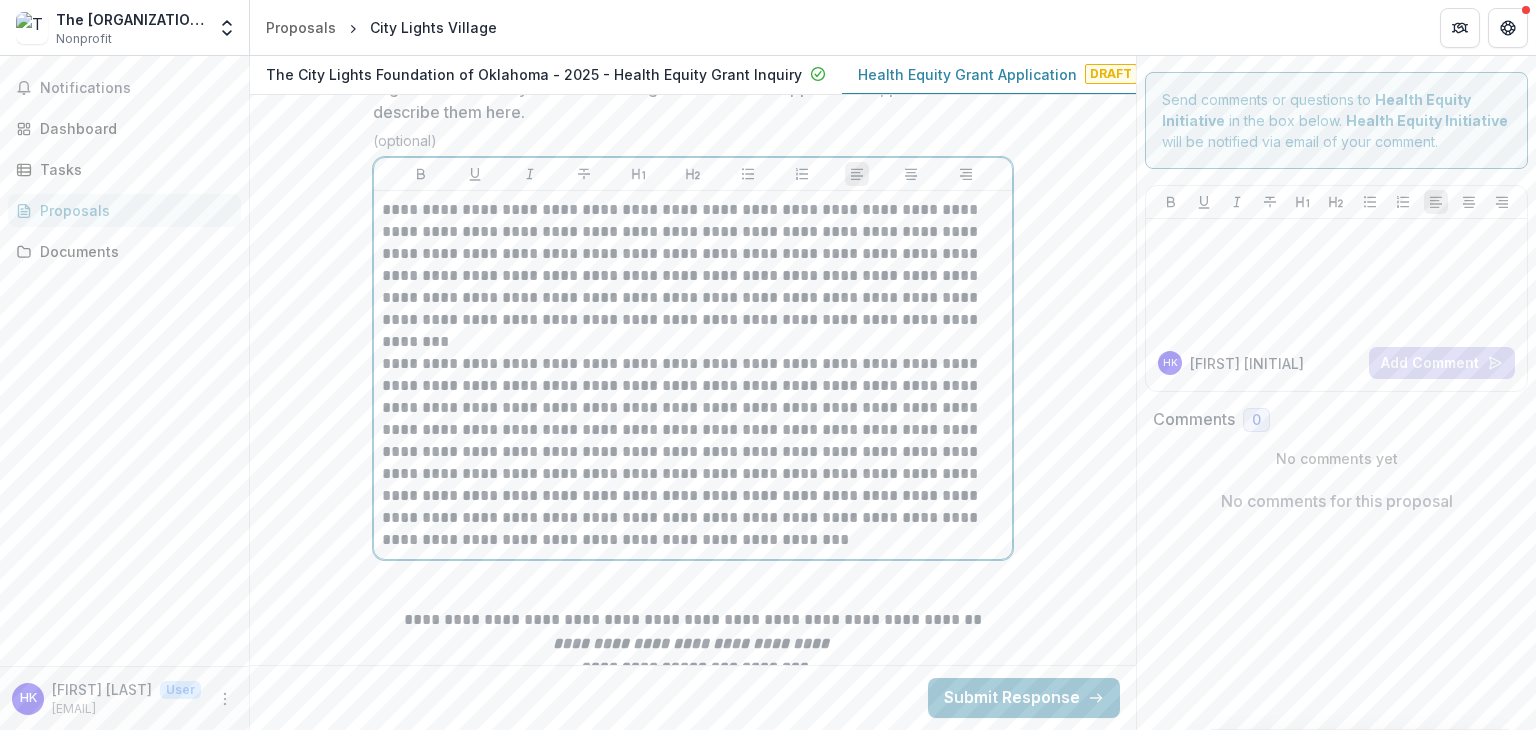 click on "**********" at bounding box center (693, 452) 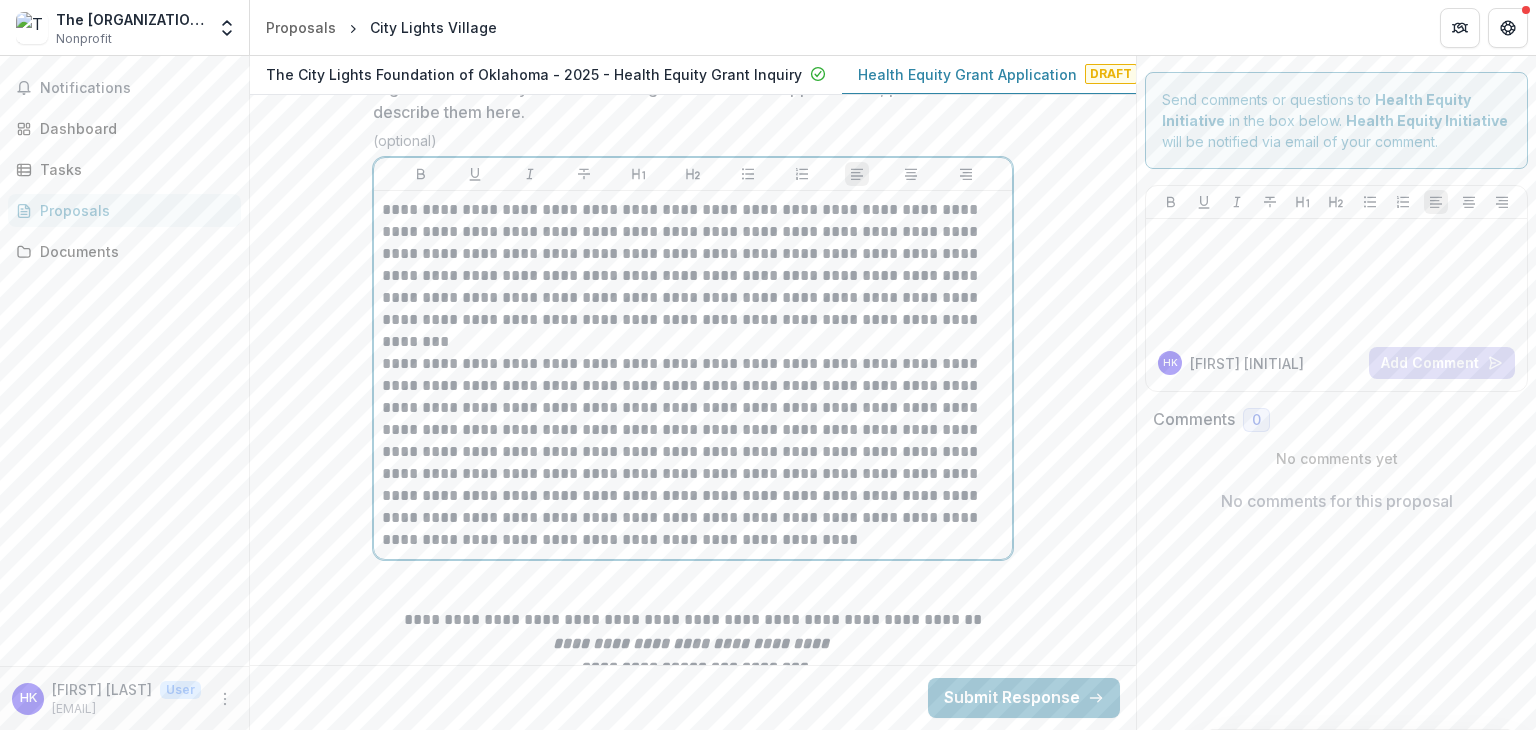 click on "**********" at bounding box center (693, 452) 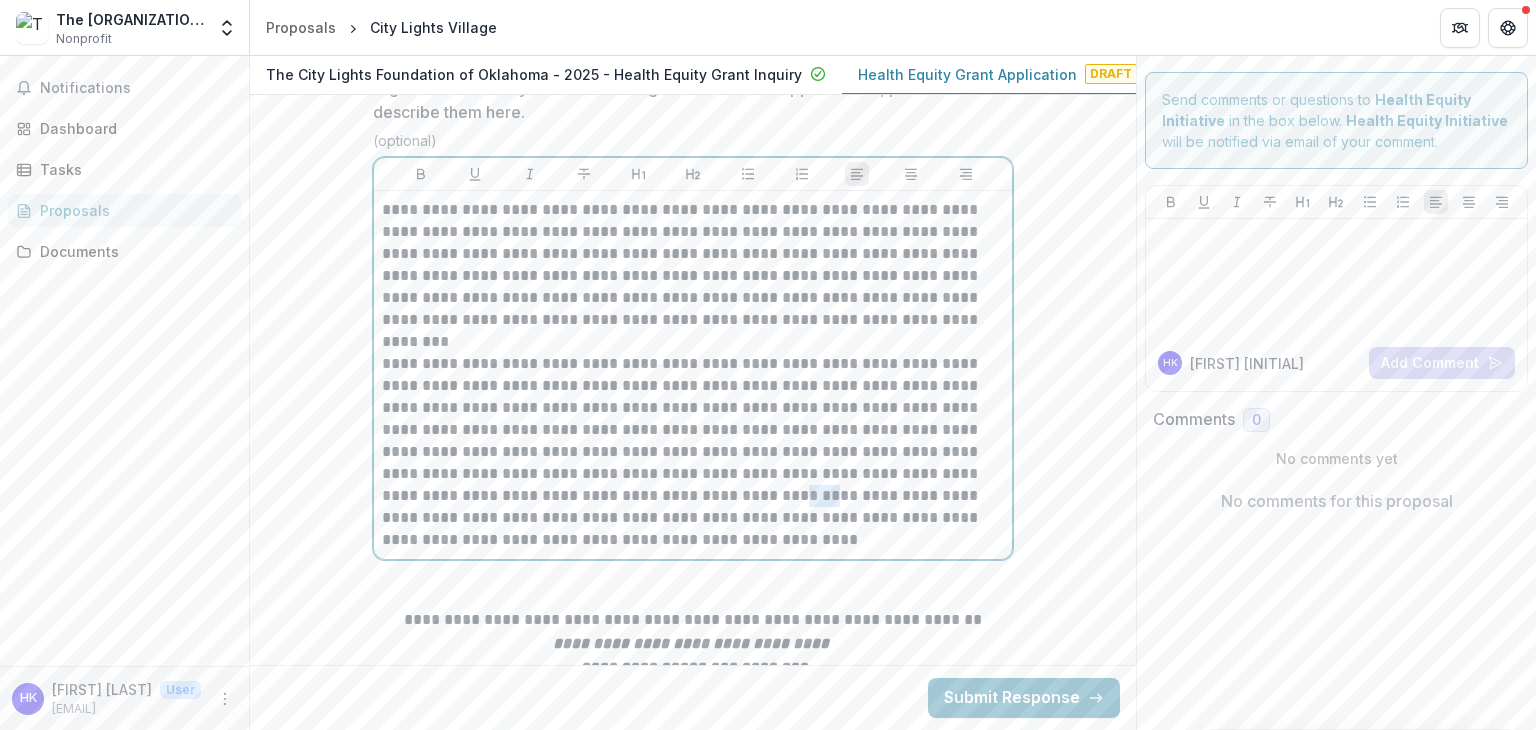 click on "**********" at bounding box center [693, 452] 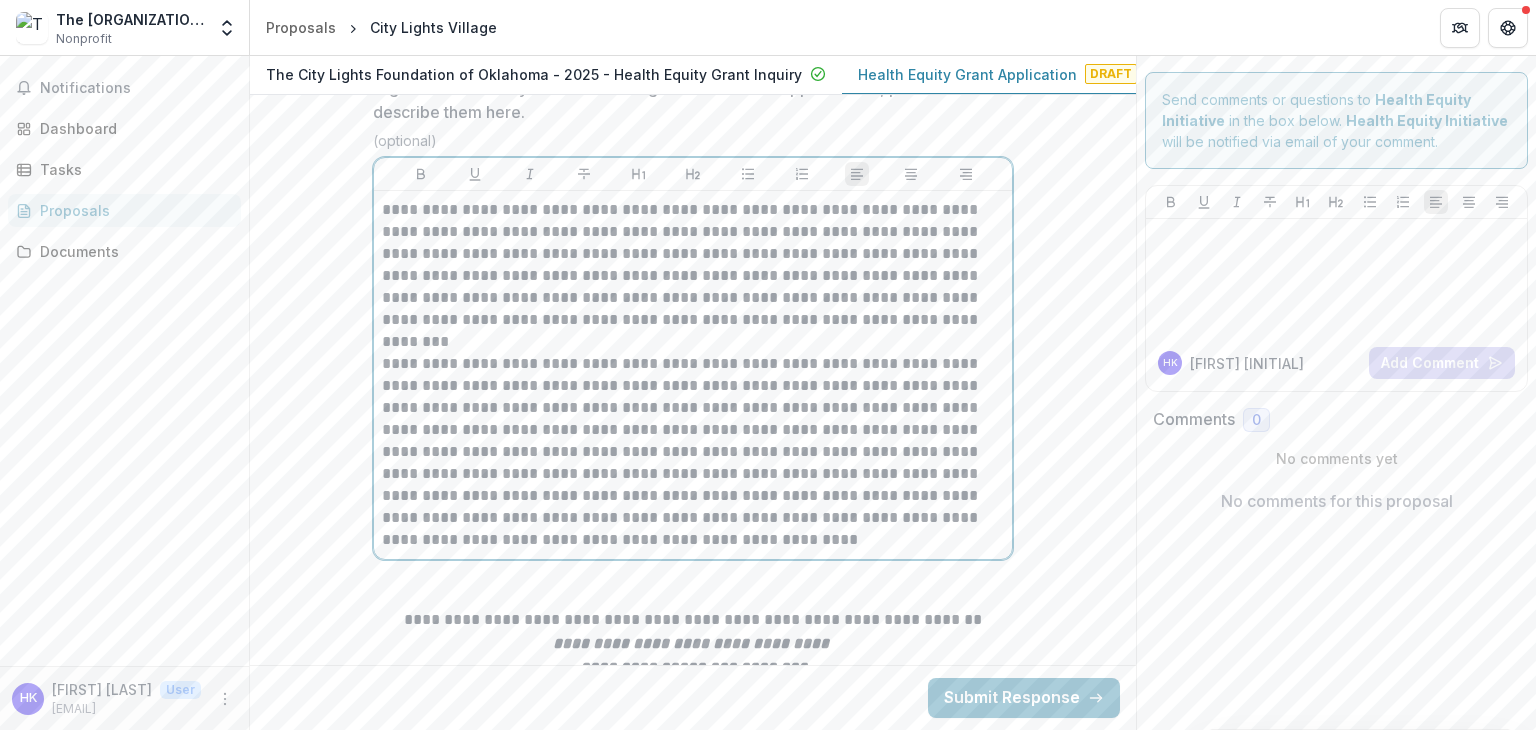 click on "**********" at bounding box center (693, 452) 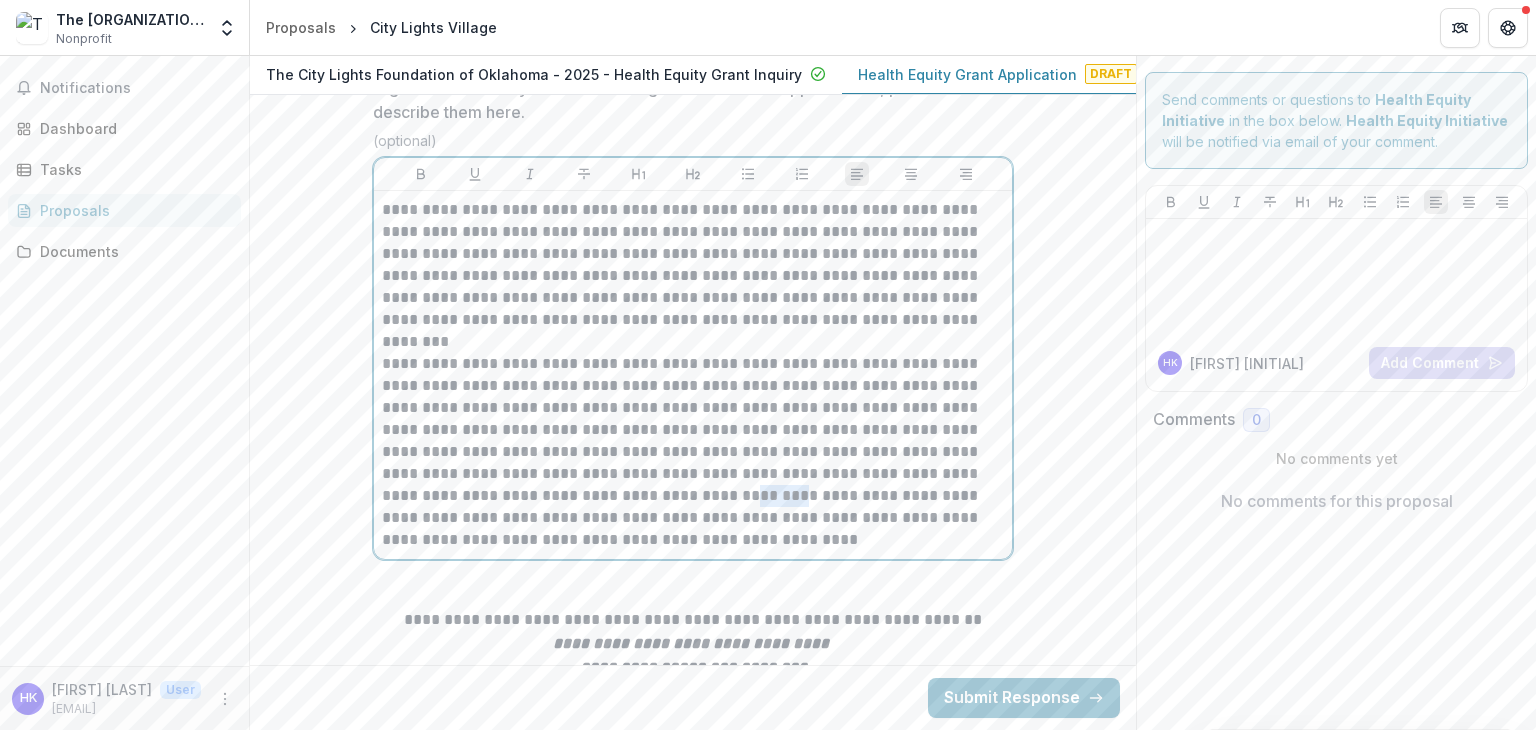 click on "**********" at bounding box center [693, 452] 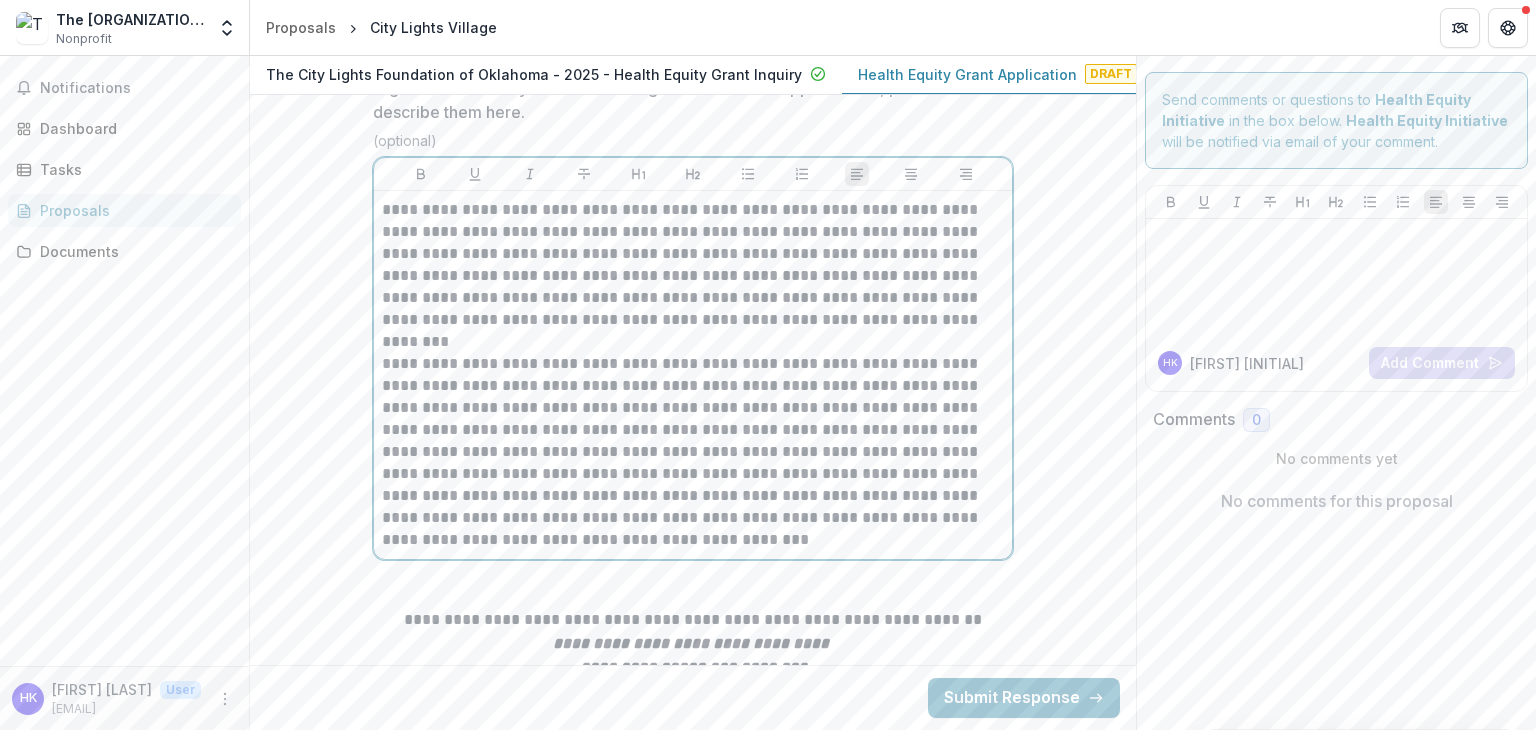click on "**********" at bounding box center (693, 452) 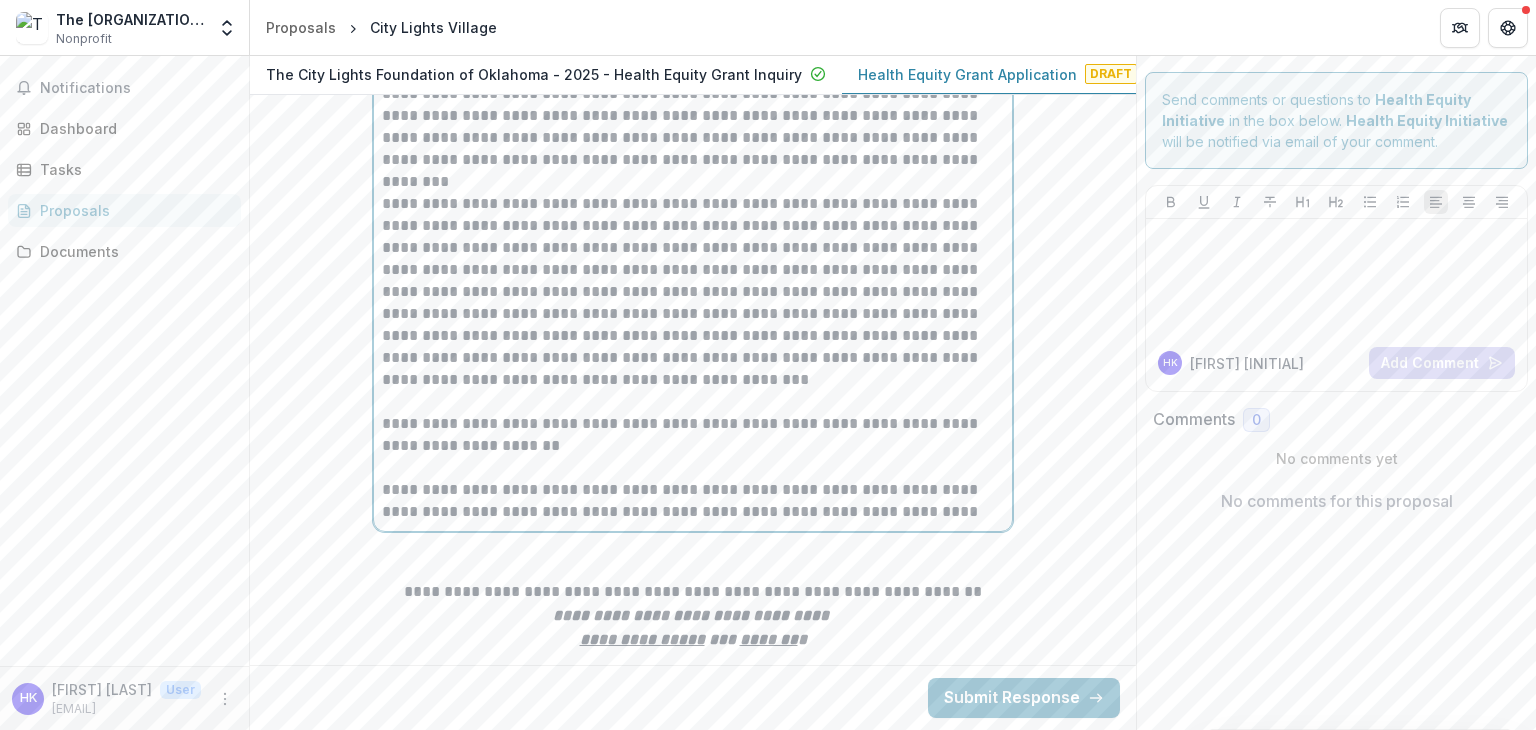 scroll, scrollTop: 15548, scrollLeft: 0, axis: vertical 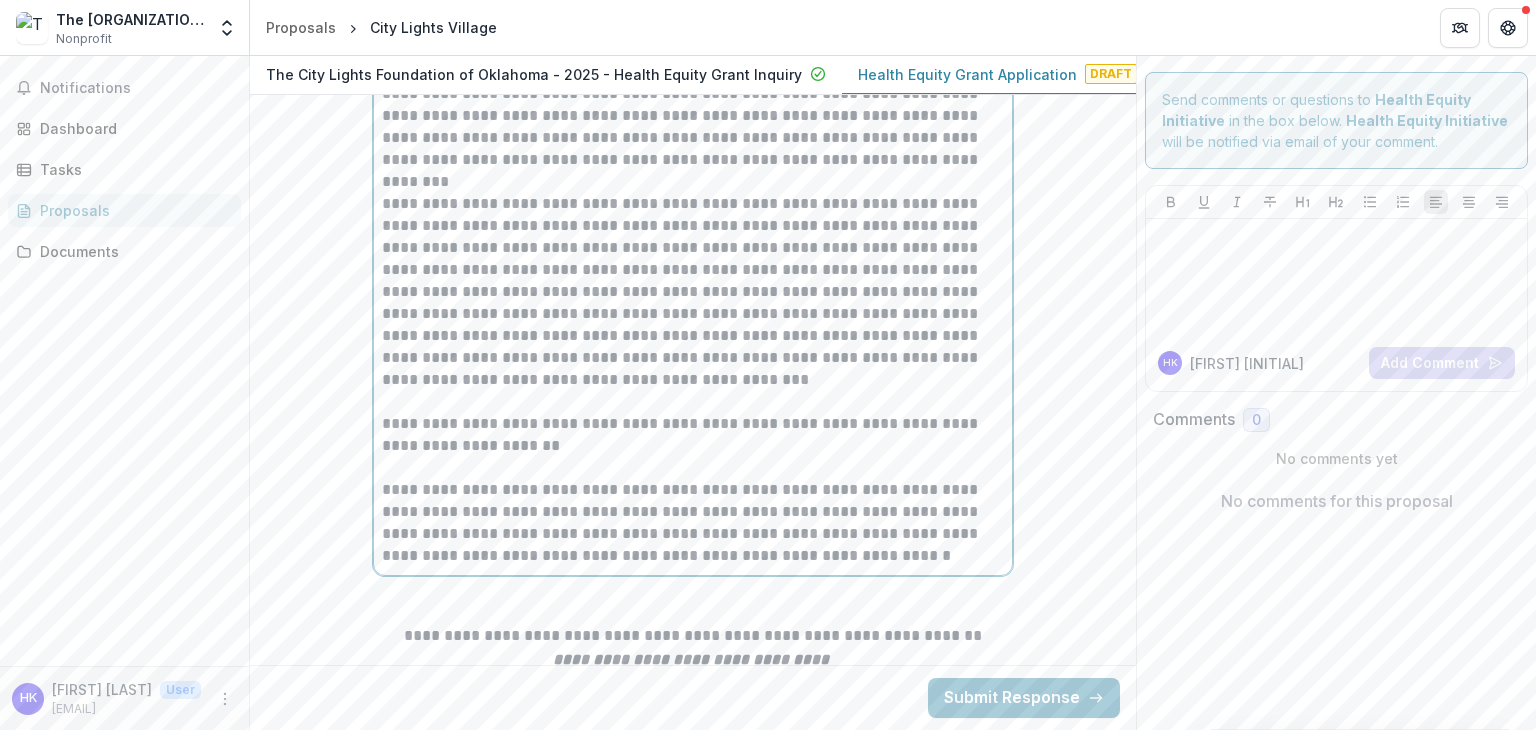 click on "**********" at bounding box center [693, 523] 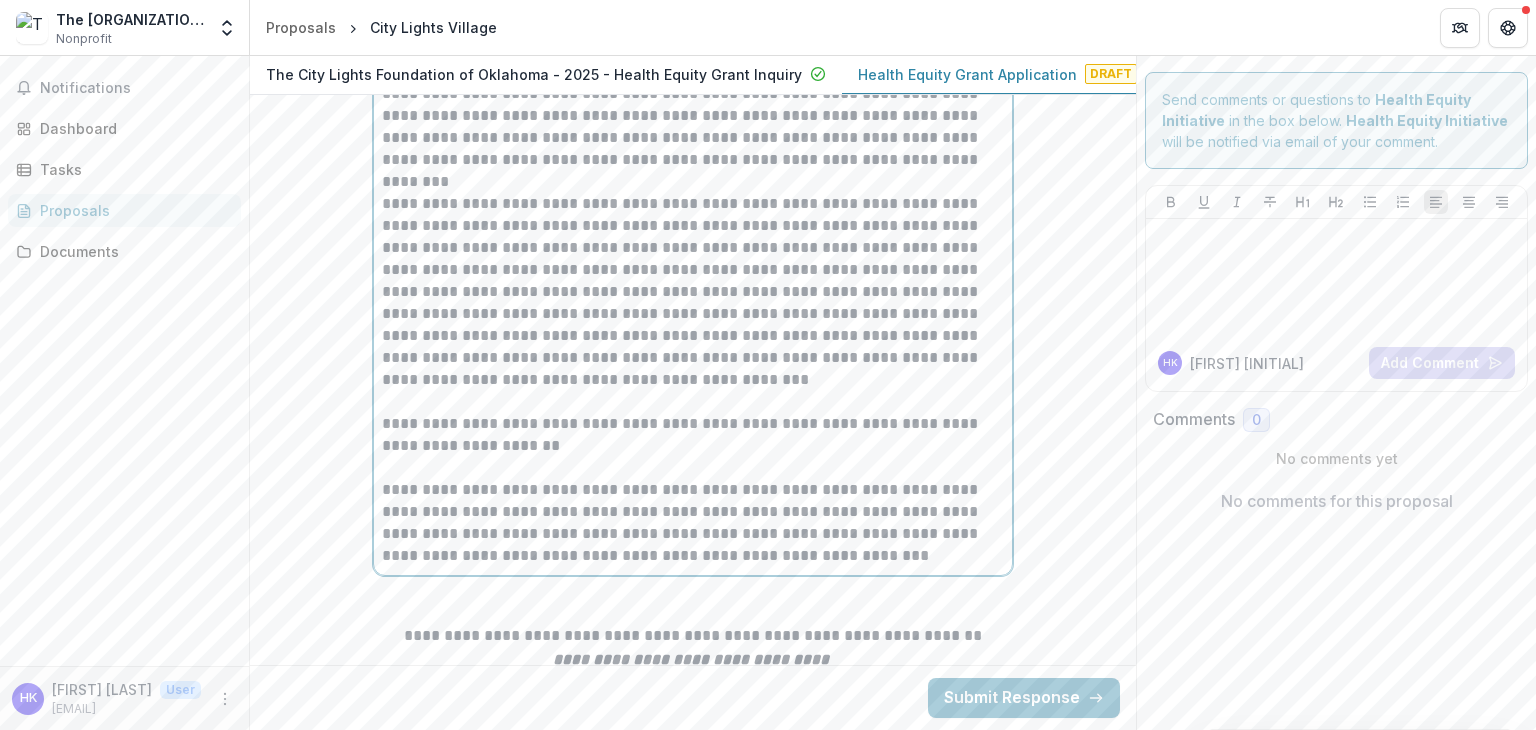 click on "**********" at bounding box center (693, 523) 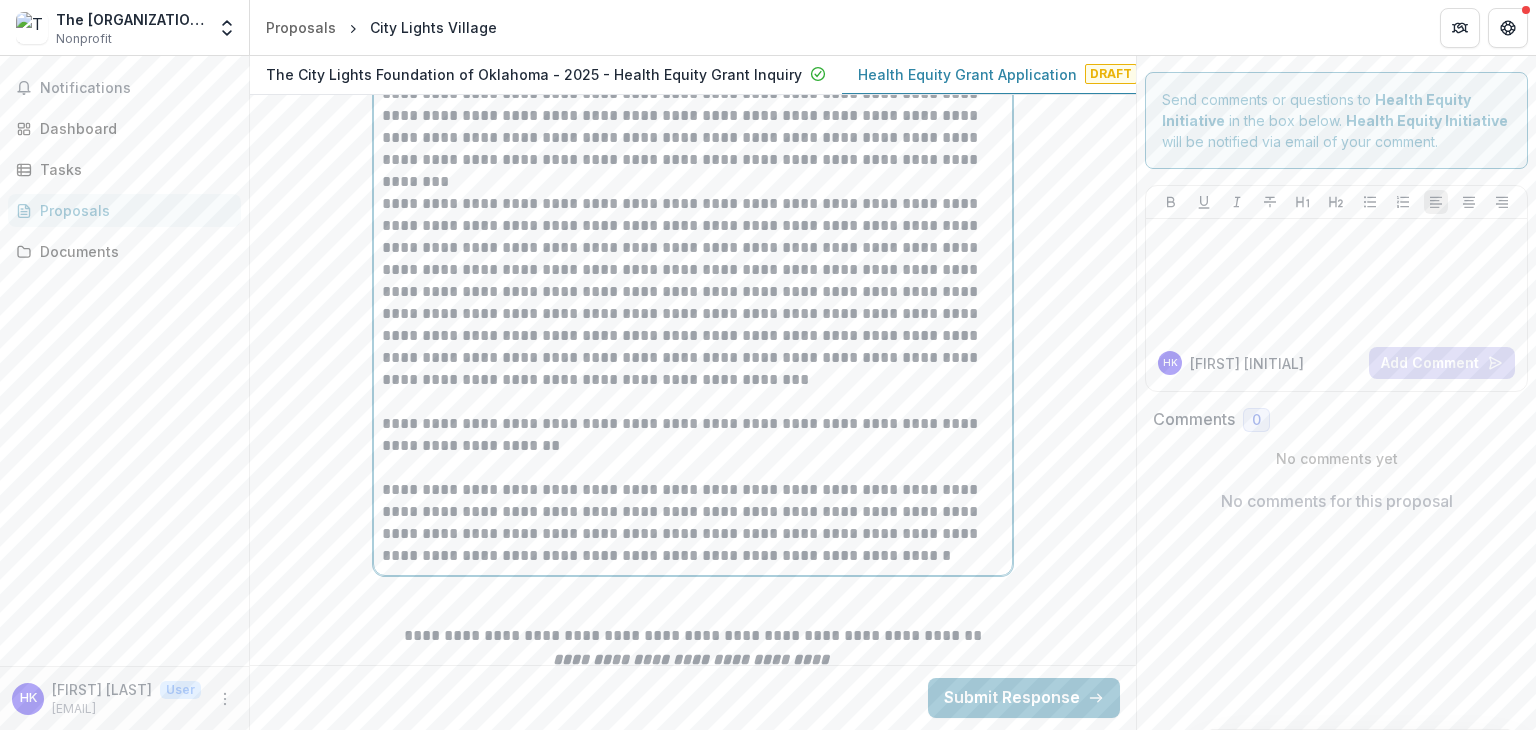 click on "**********" at bounding box center [693, 523] 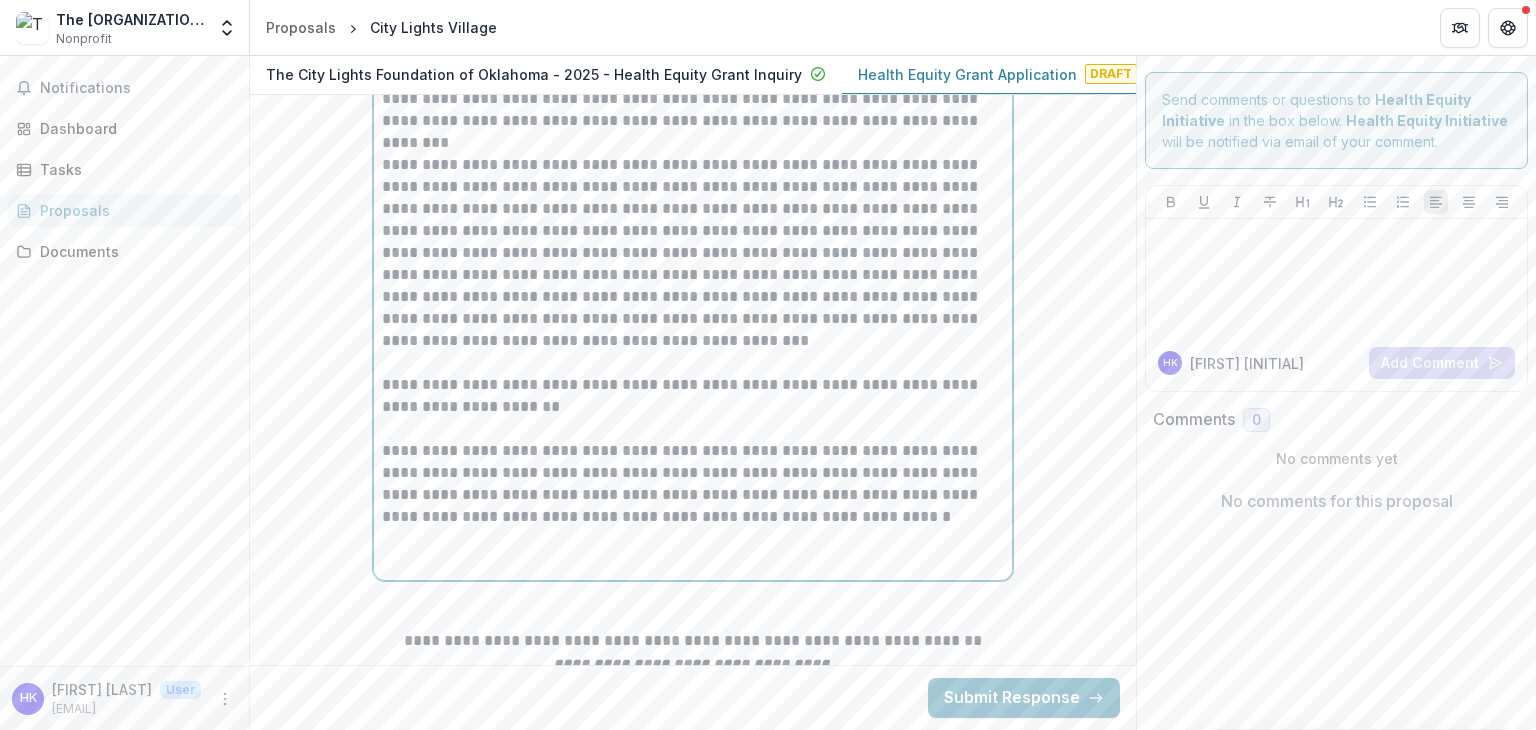 scroll, scrollTop: 15588, scrollLeft: 0, axis: vertical 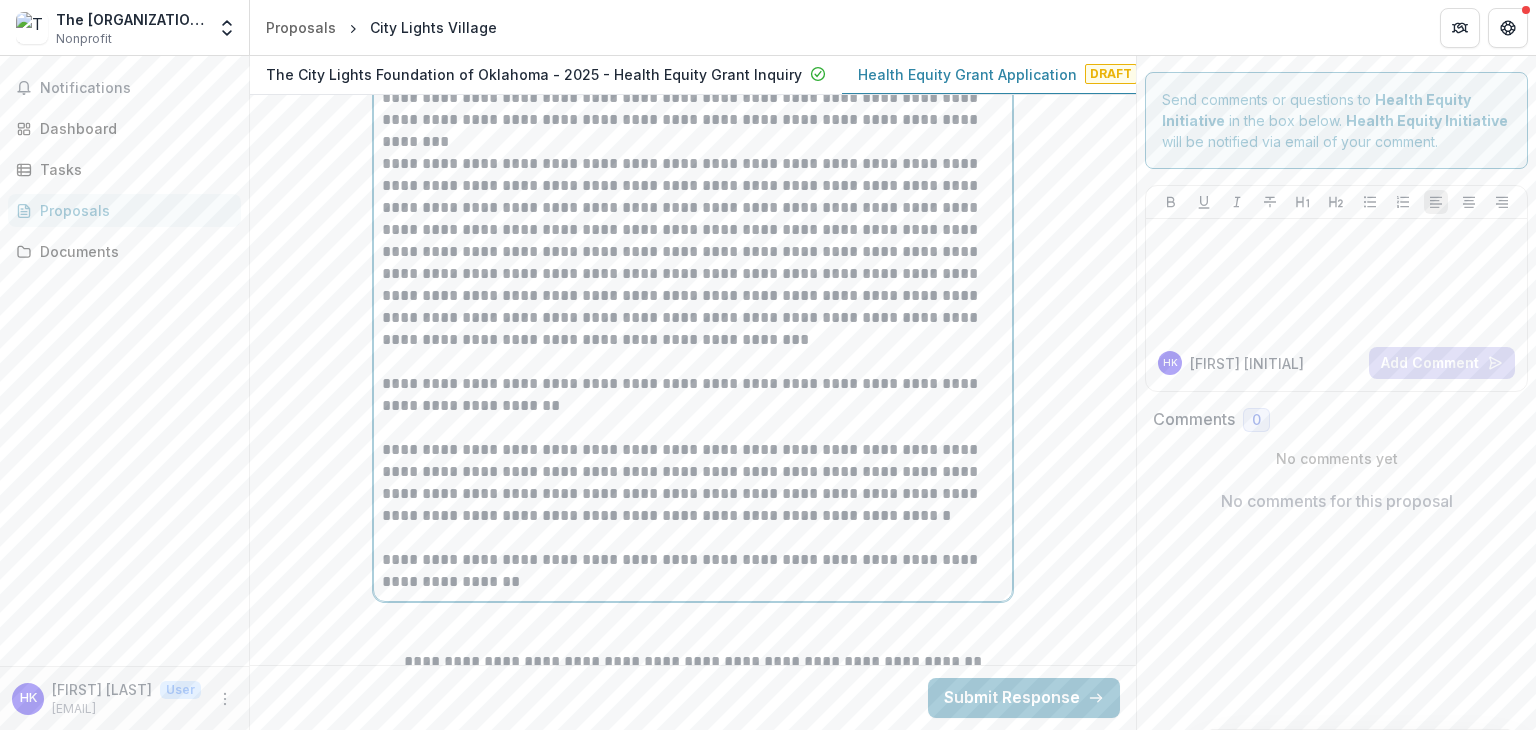 click on "**********" at bounding box center [693, 571] 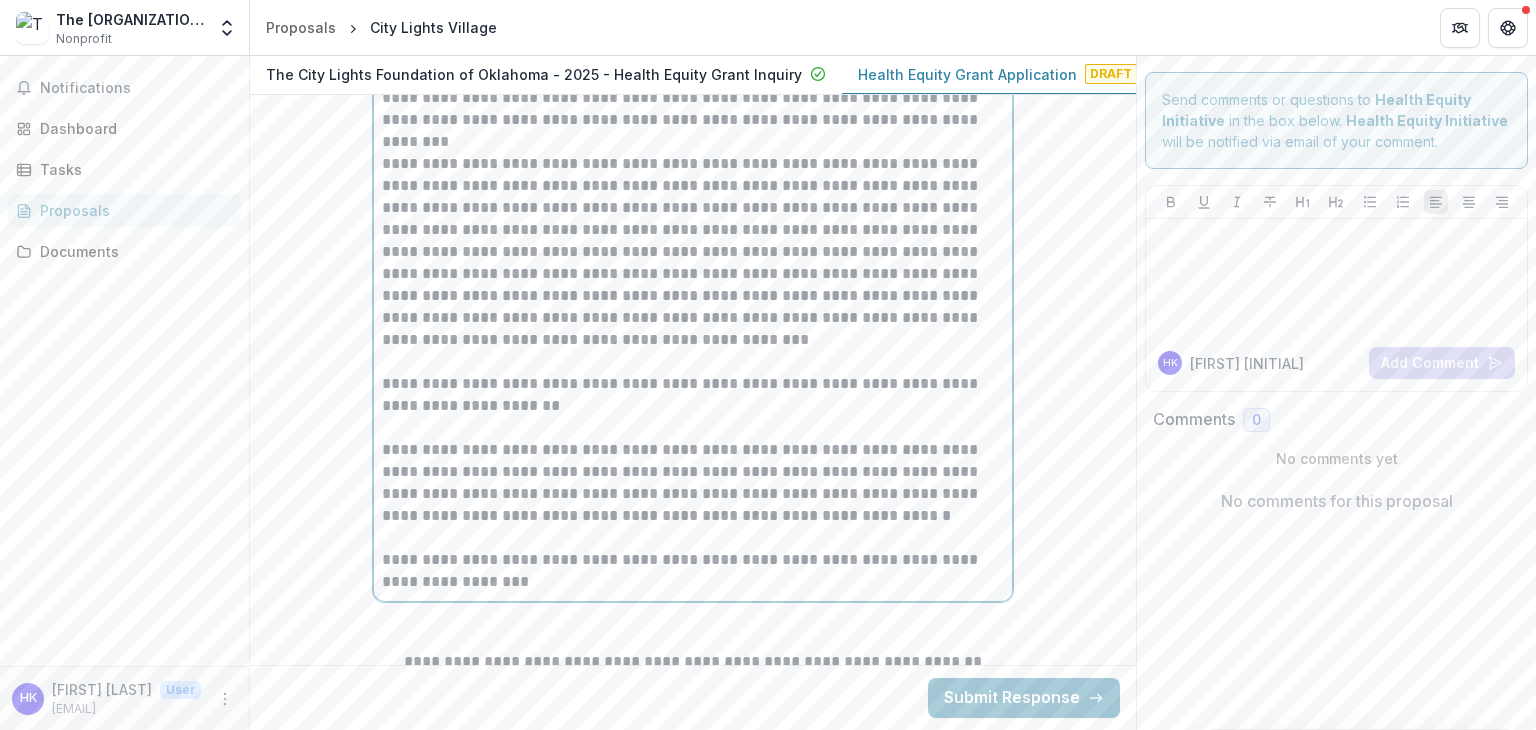 click on "**********" at bounding box center [693, 571] 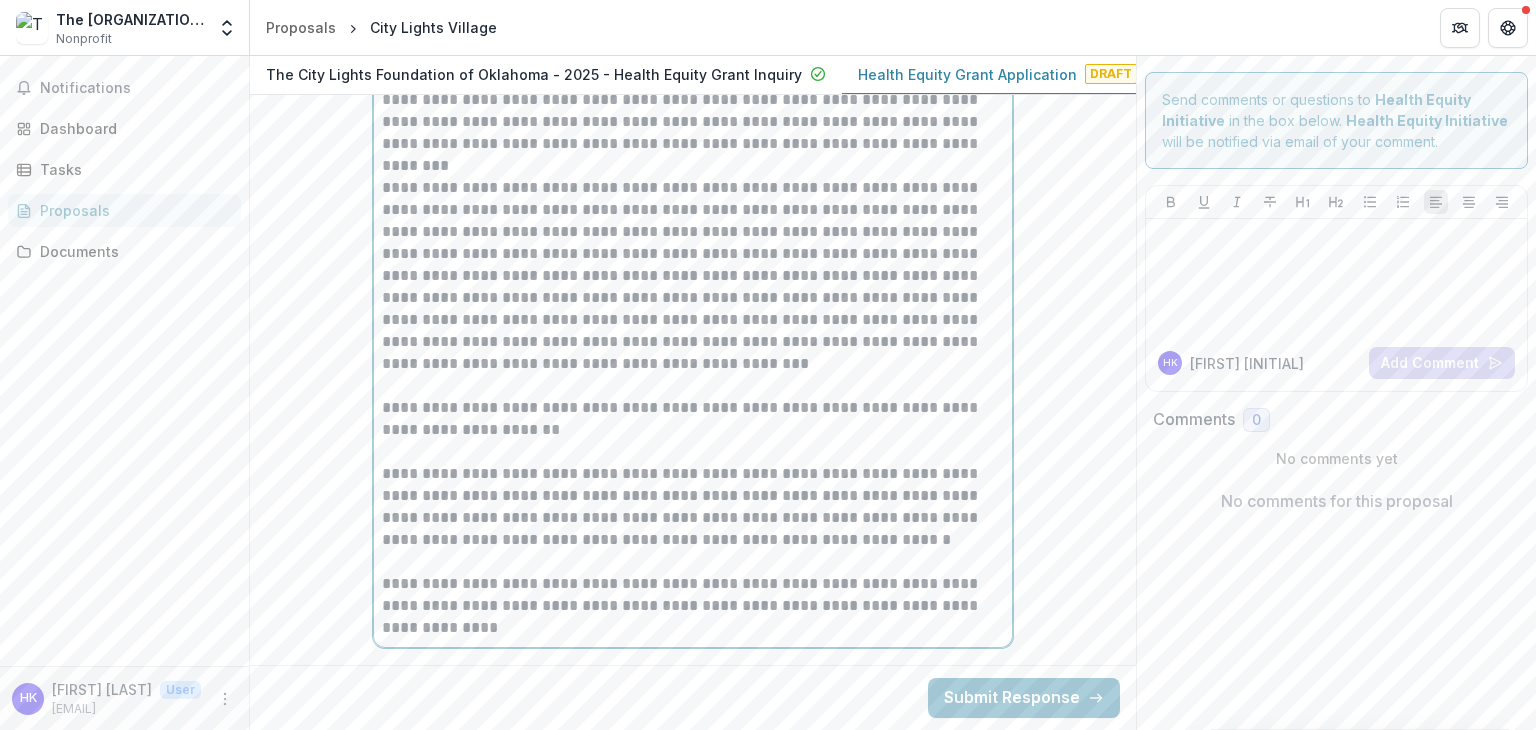 scroll, scrollTop: 15564, scrollLeft: 0, axis: vertical 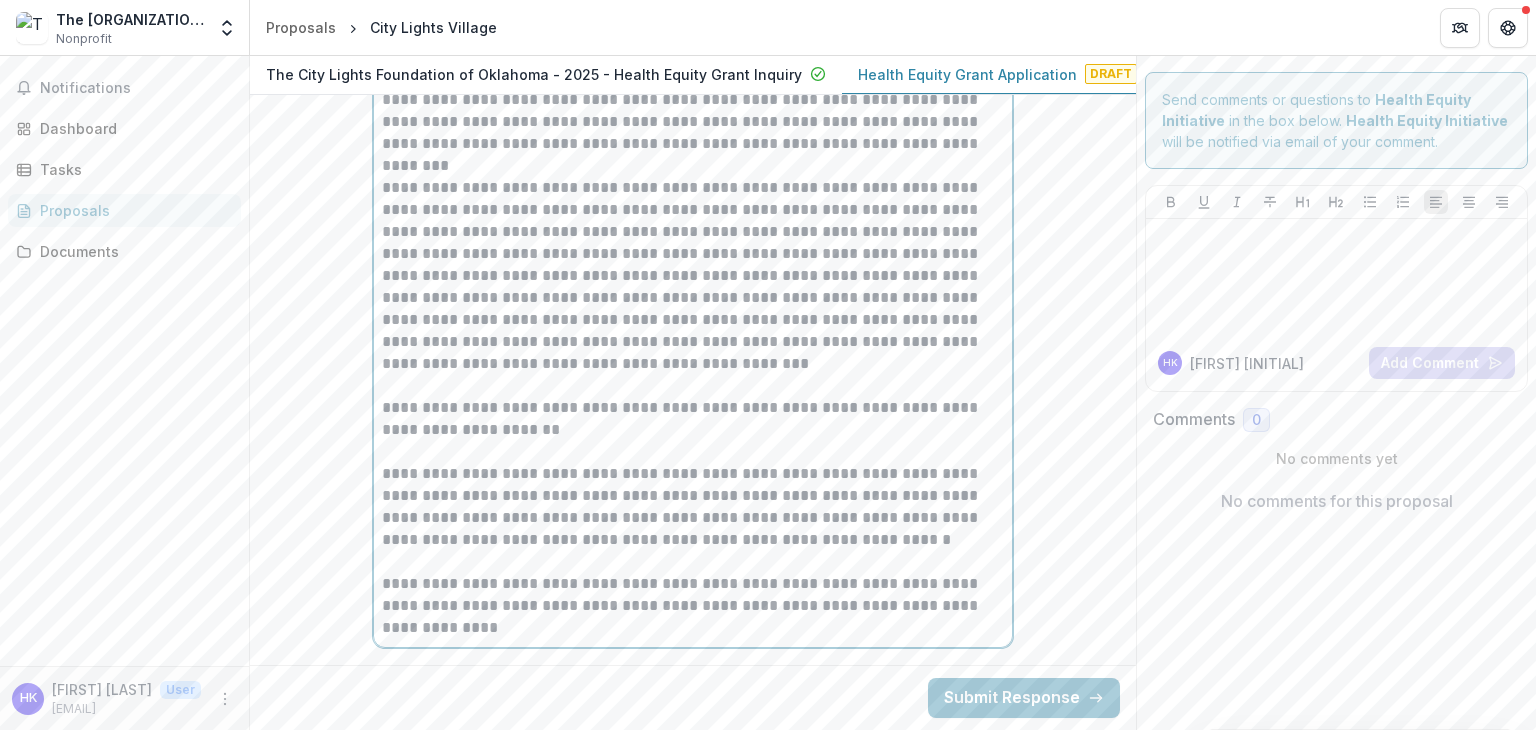 click on "**********" at bounding box center (693, 287) 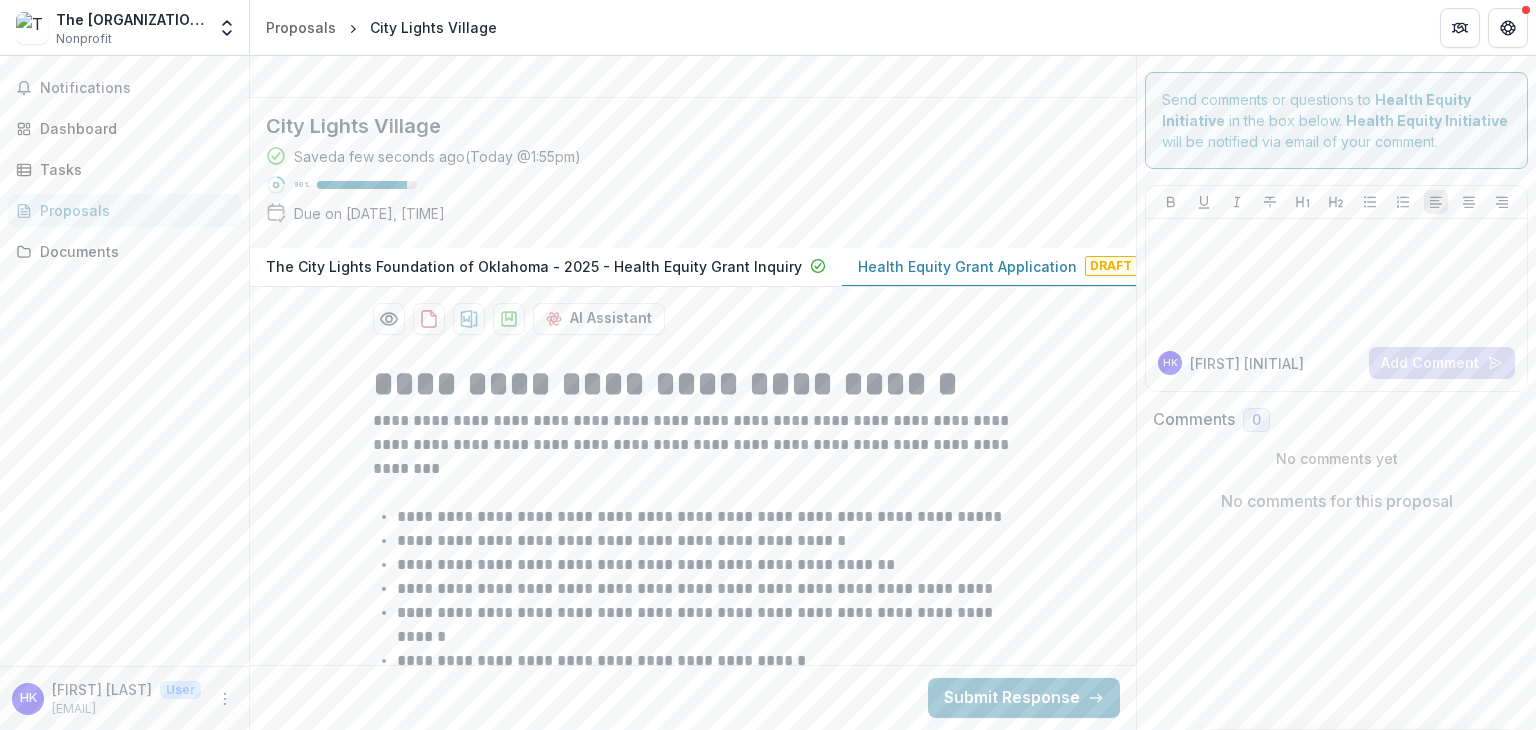 scroll, scrollTop: 0, scrollLeft: 0, axis: both 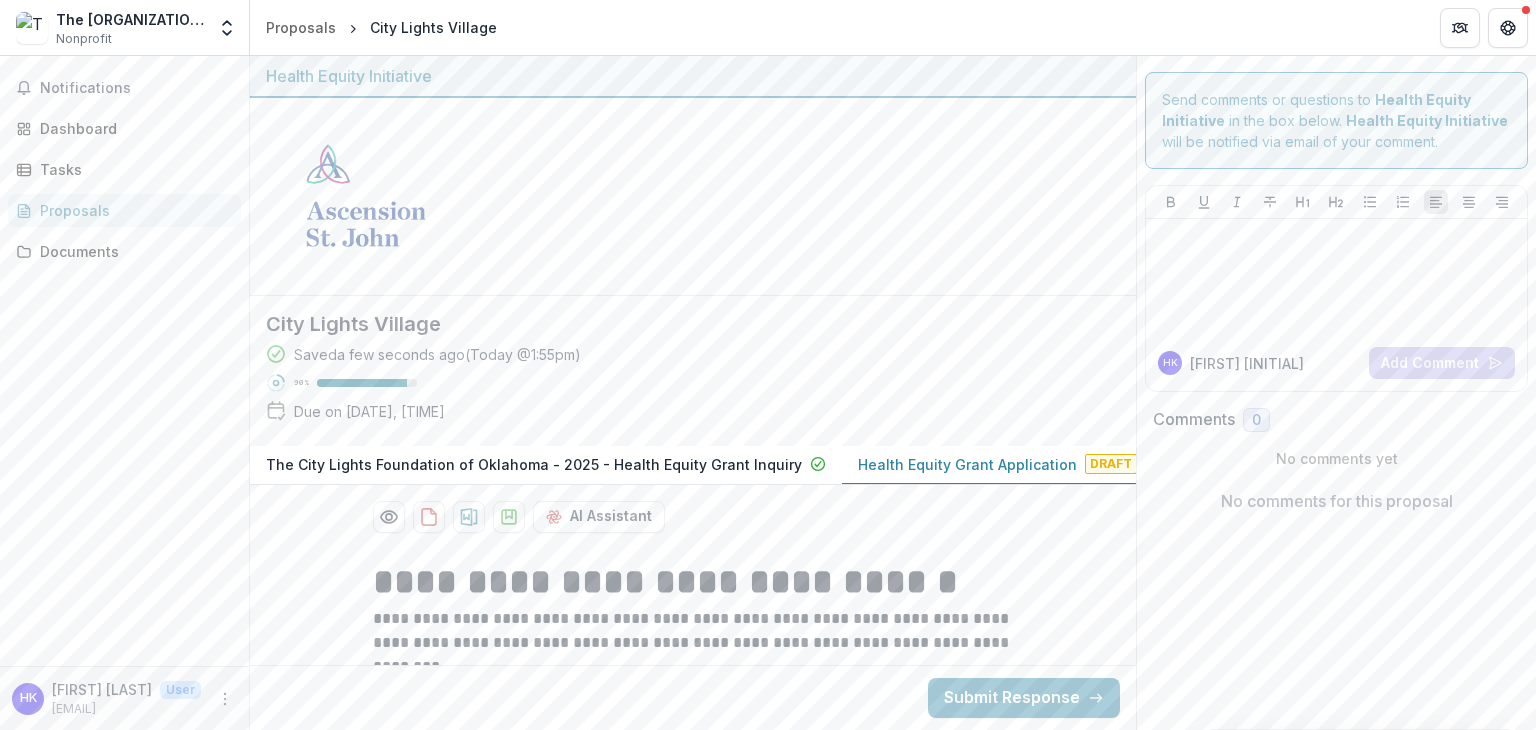 click on "Saved  a few seconds ago  ( Today   @  [TIME] ) 90 % Due on   [DATE], [TIME]" at bounding box center (677, 387) 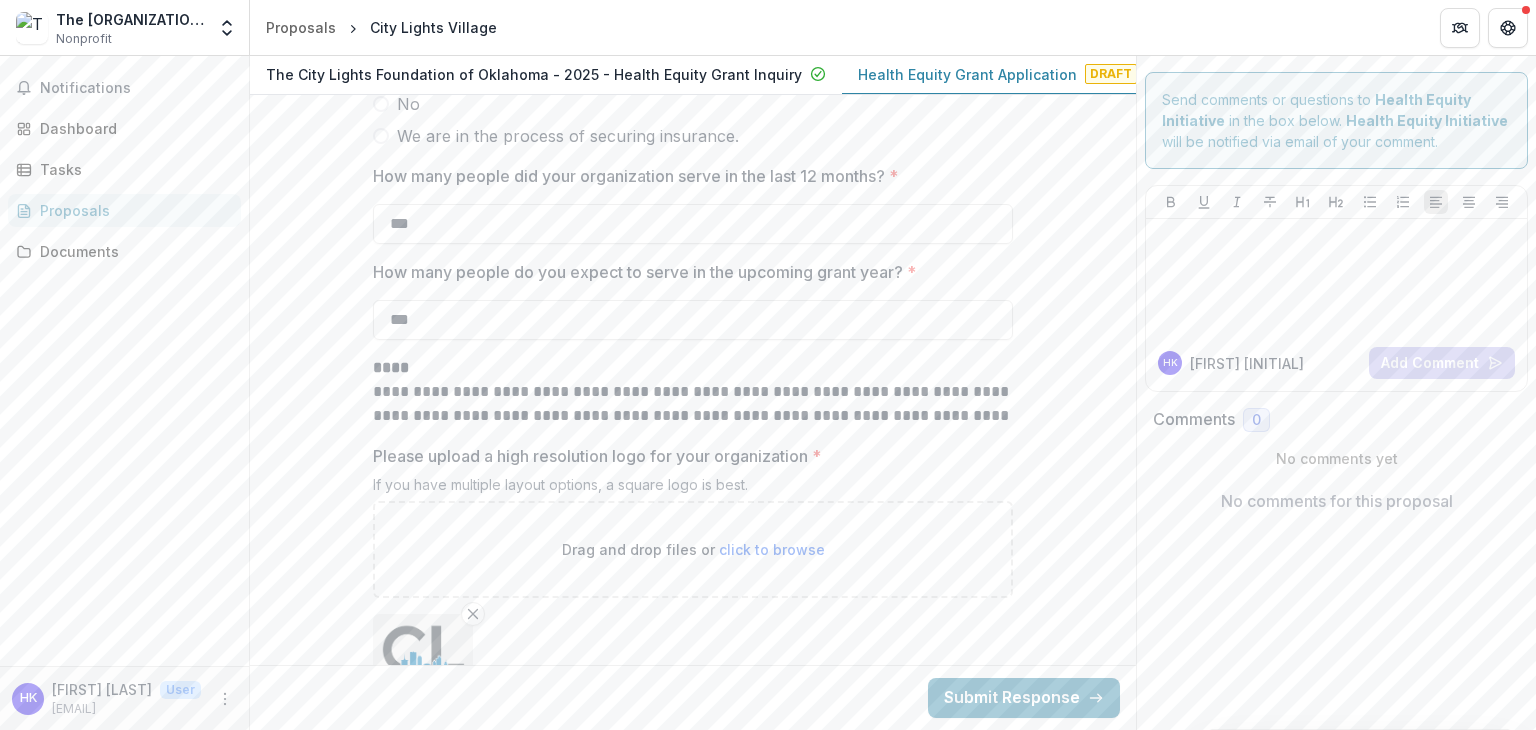 scroll, scrollTop: 4280, scrollLeft: 0, axis: vertical 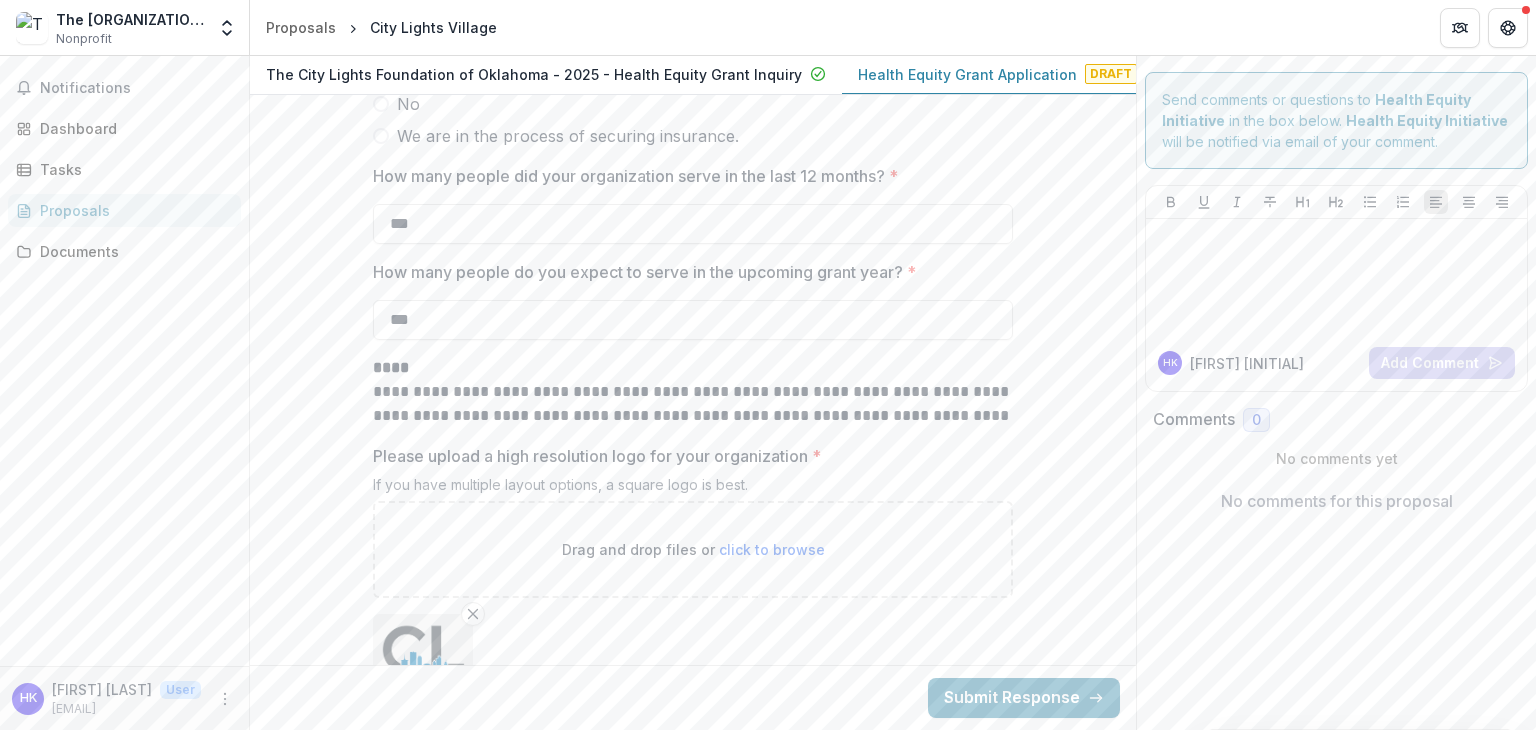 click on "***" at bounding box center [693, 224] 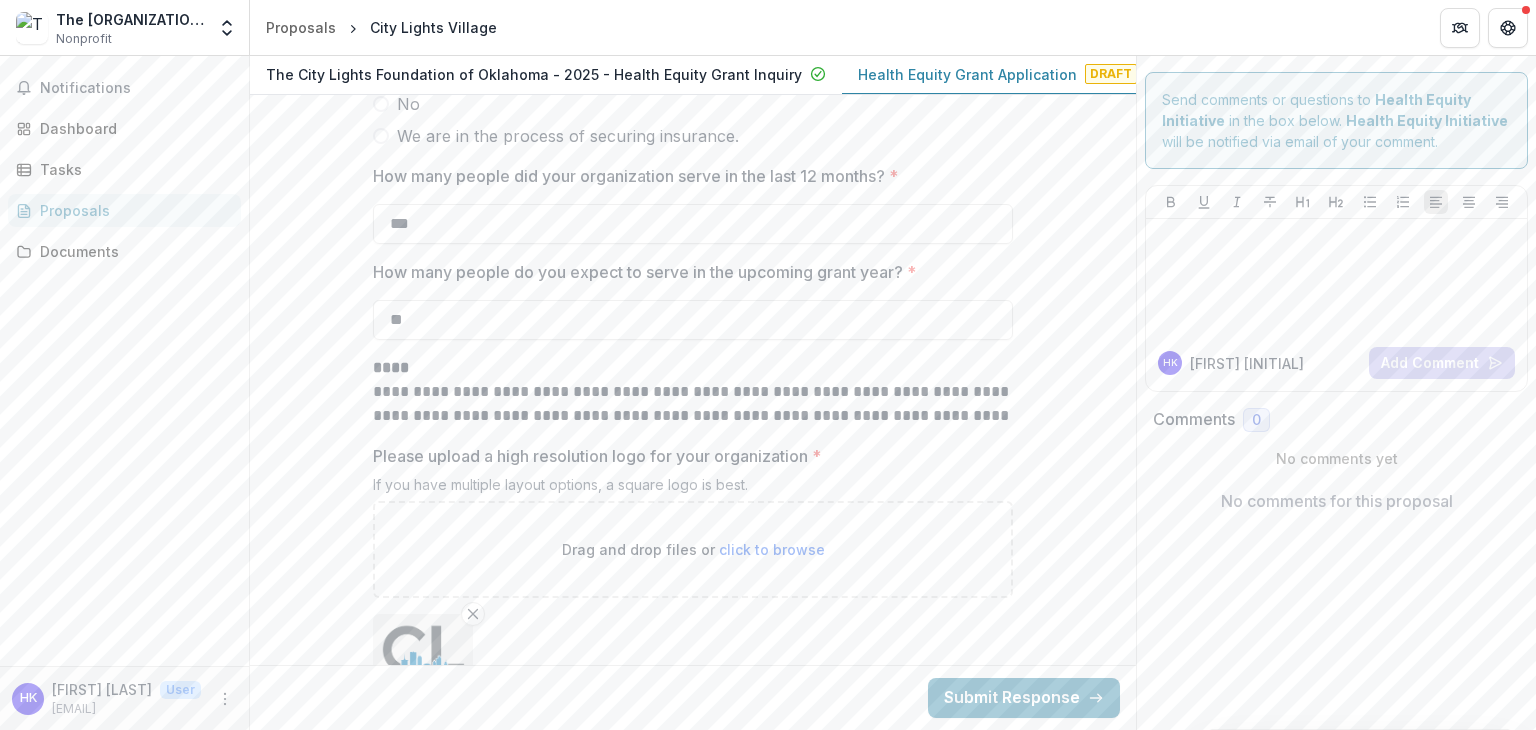 type on "*" 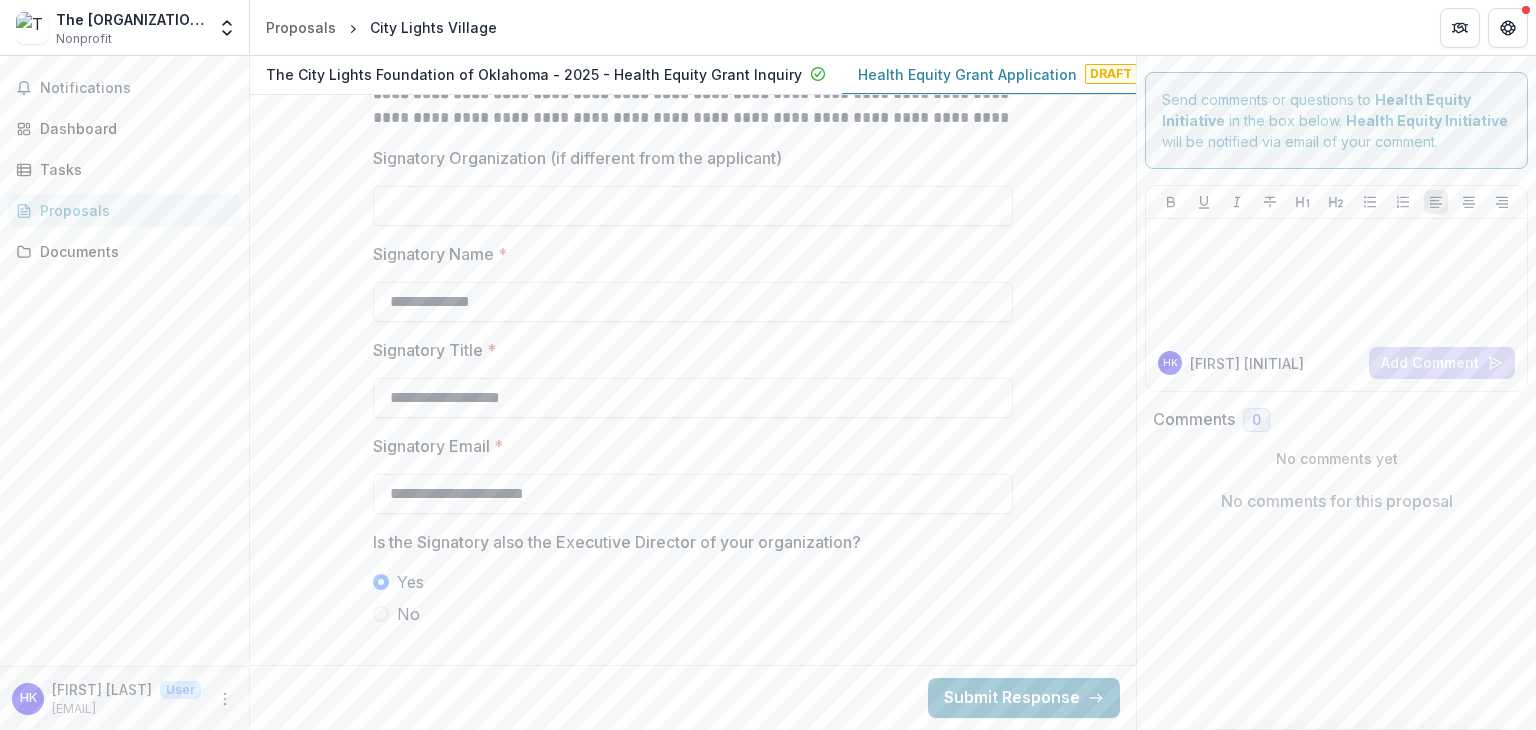 scroll, scrollTop: 1908, scrollLeft: 0, axis: vertical 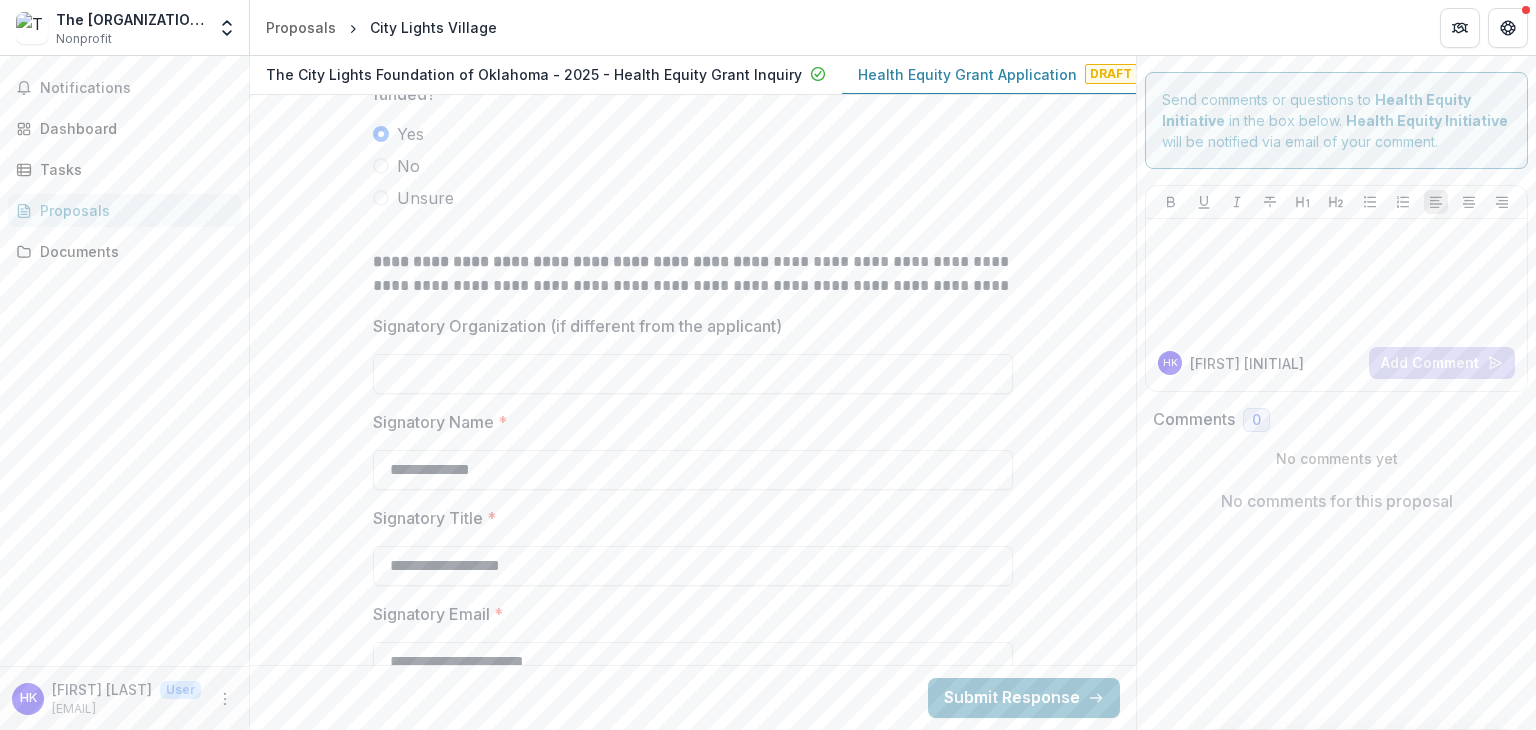 type on "***" 